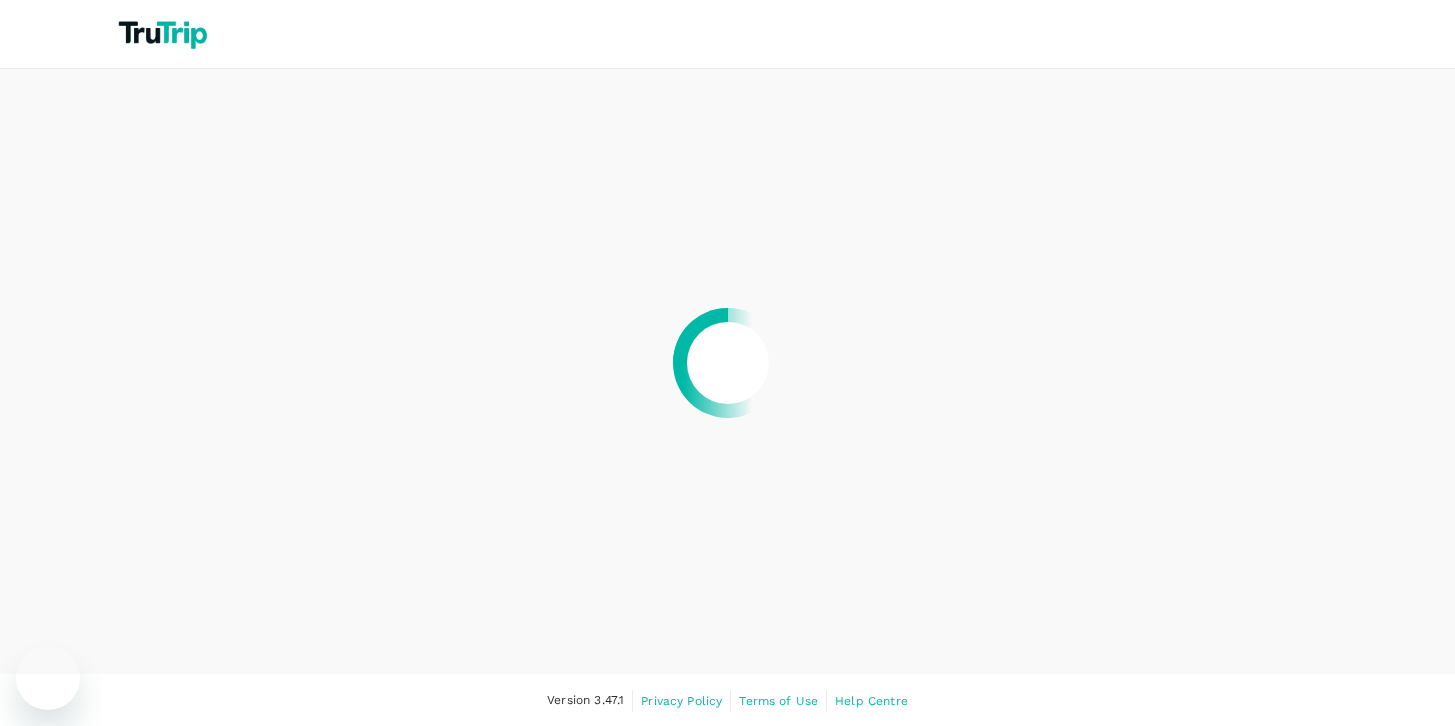 scroll, scrollTop: 0, scrollLeft: 0, axis: both 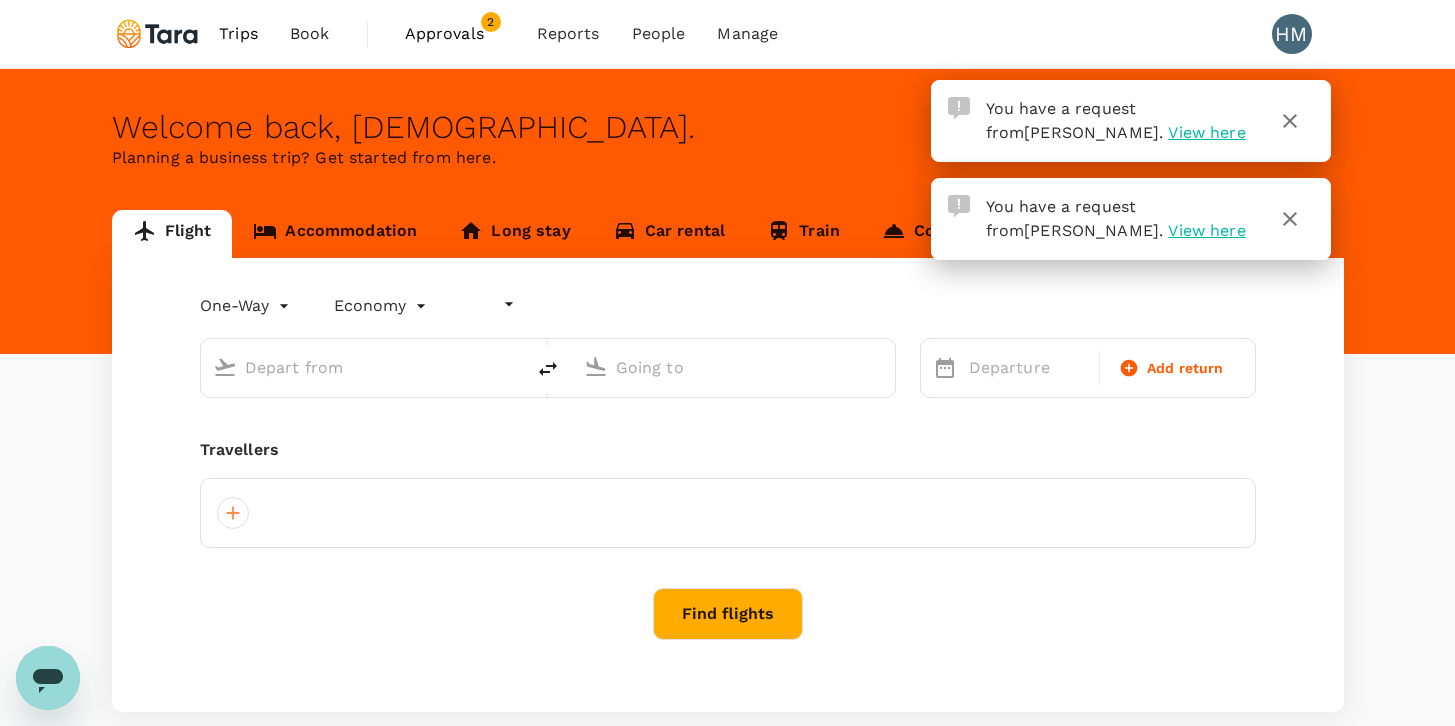 type on "undefined, undefined (any)" 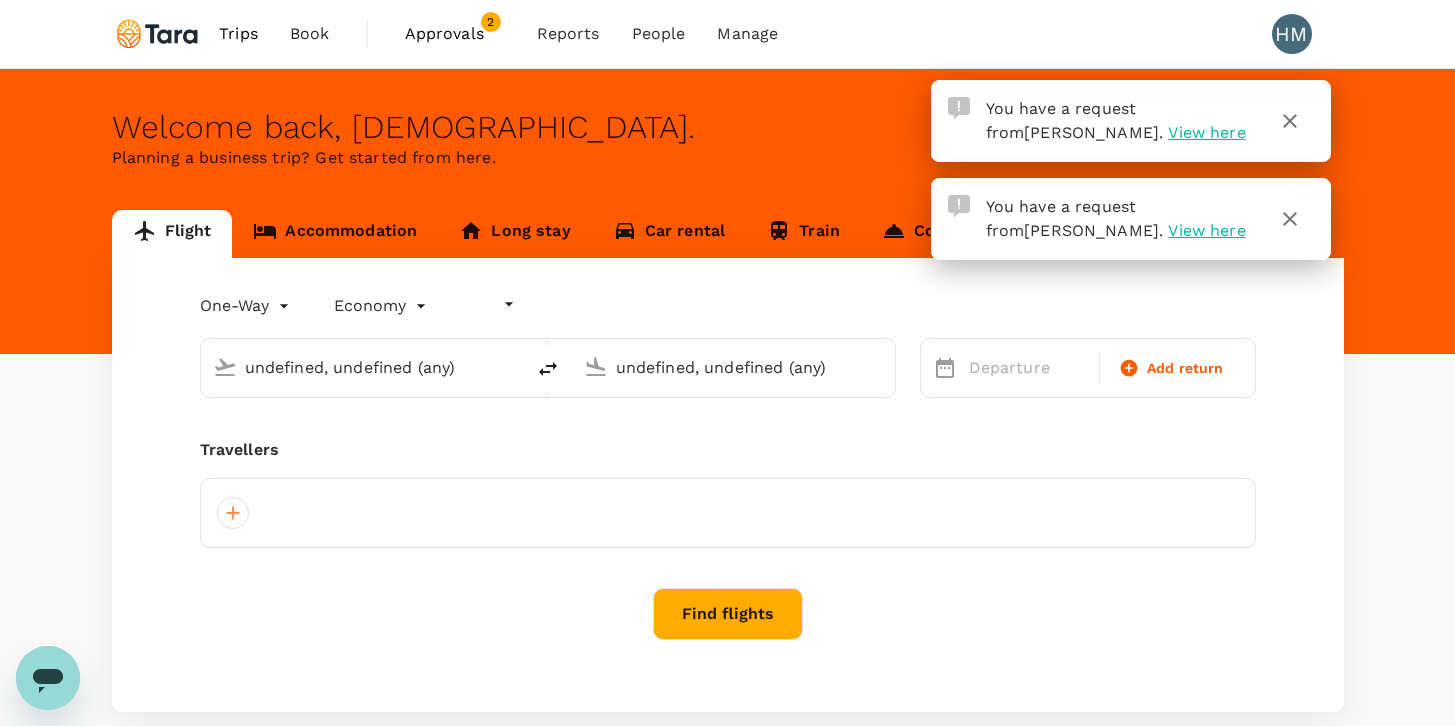 type 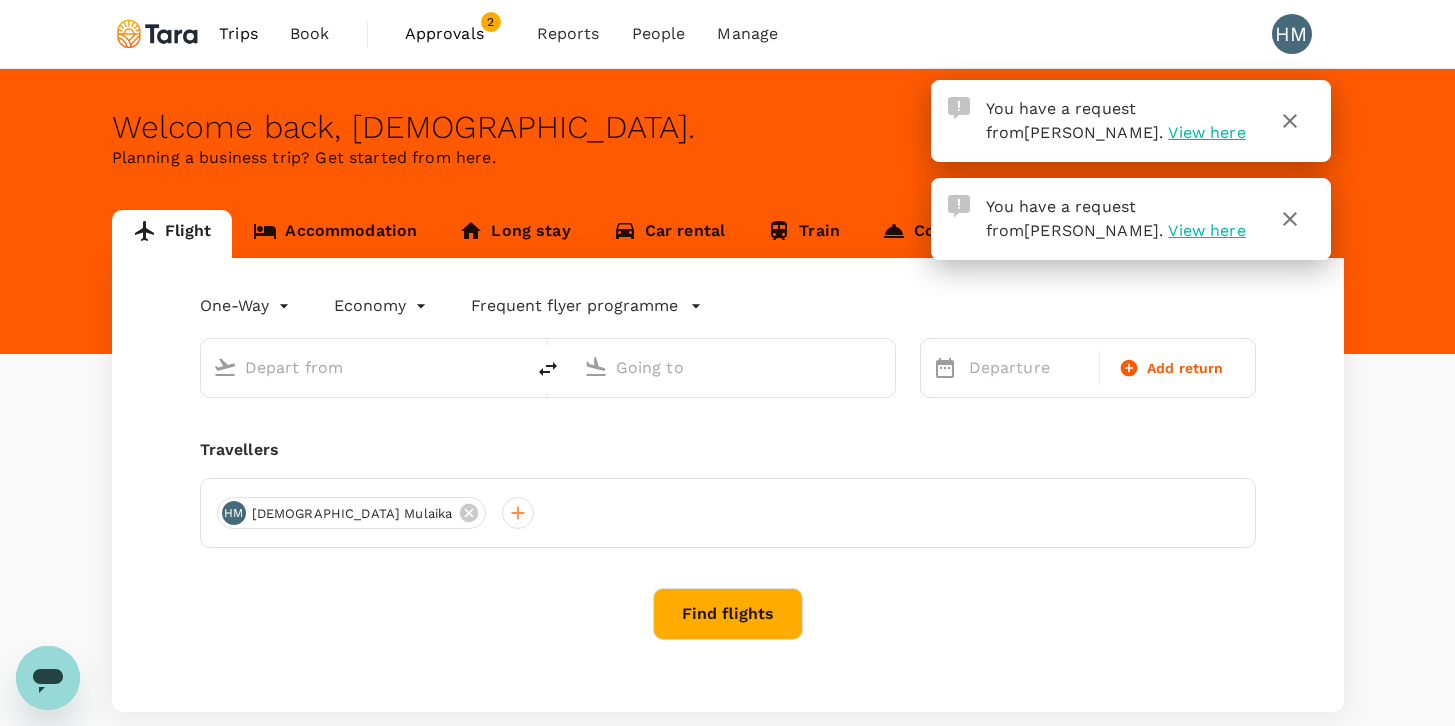 type on "roundtrip" 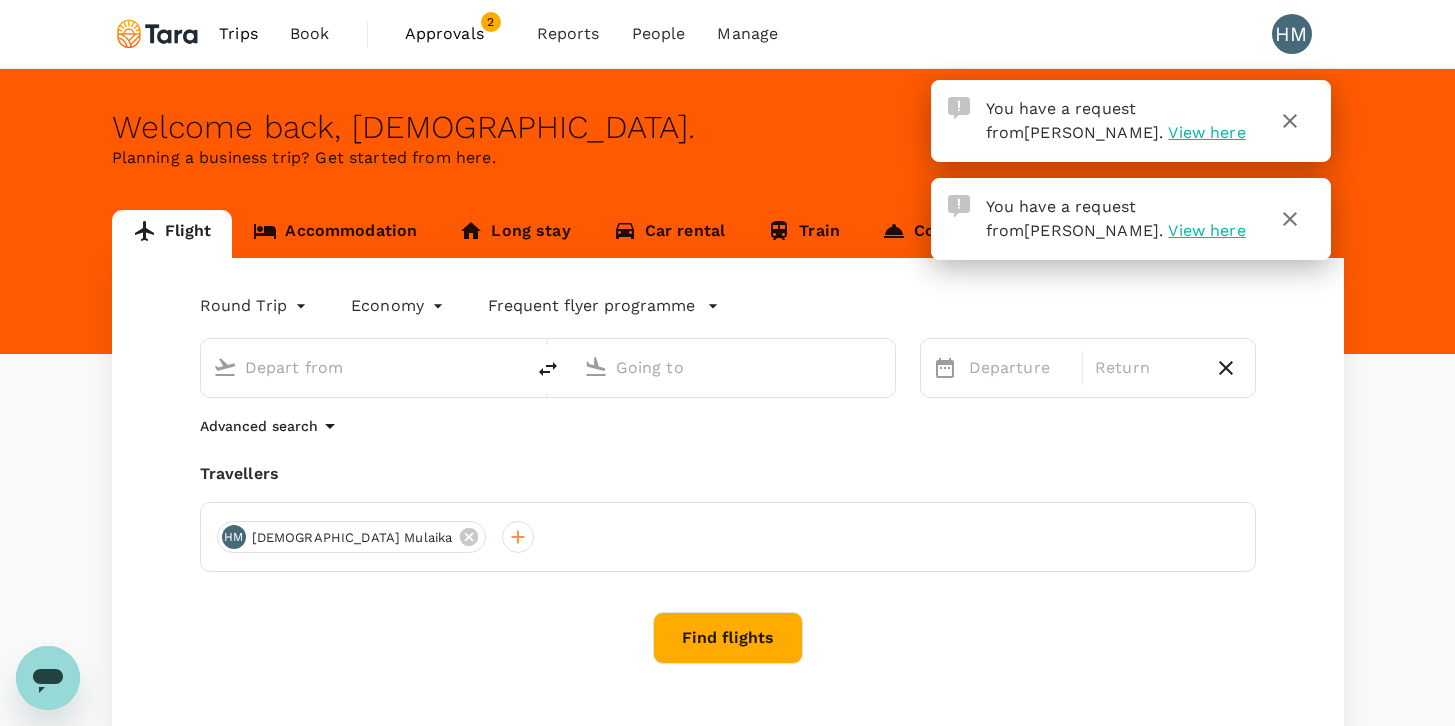 type on "Soekarno-Hatta Intl (CGK)" 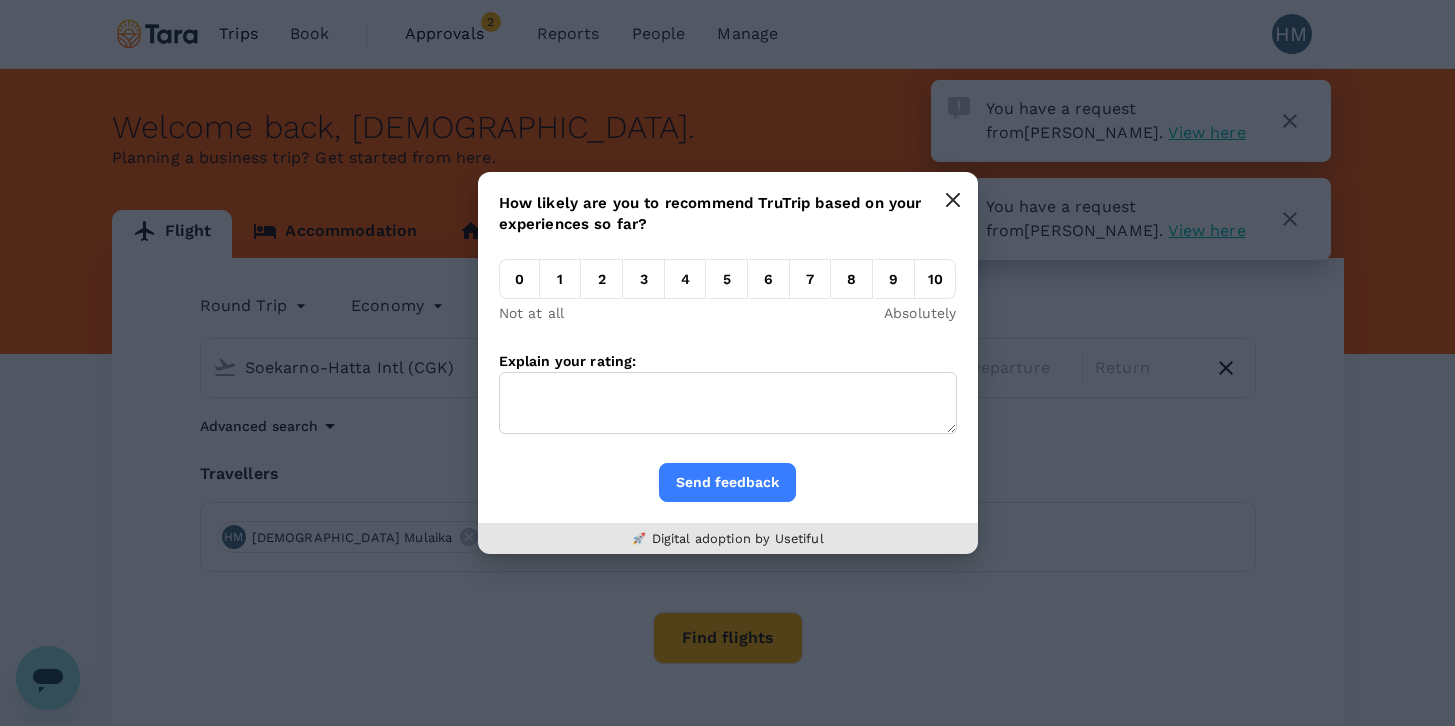 click 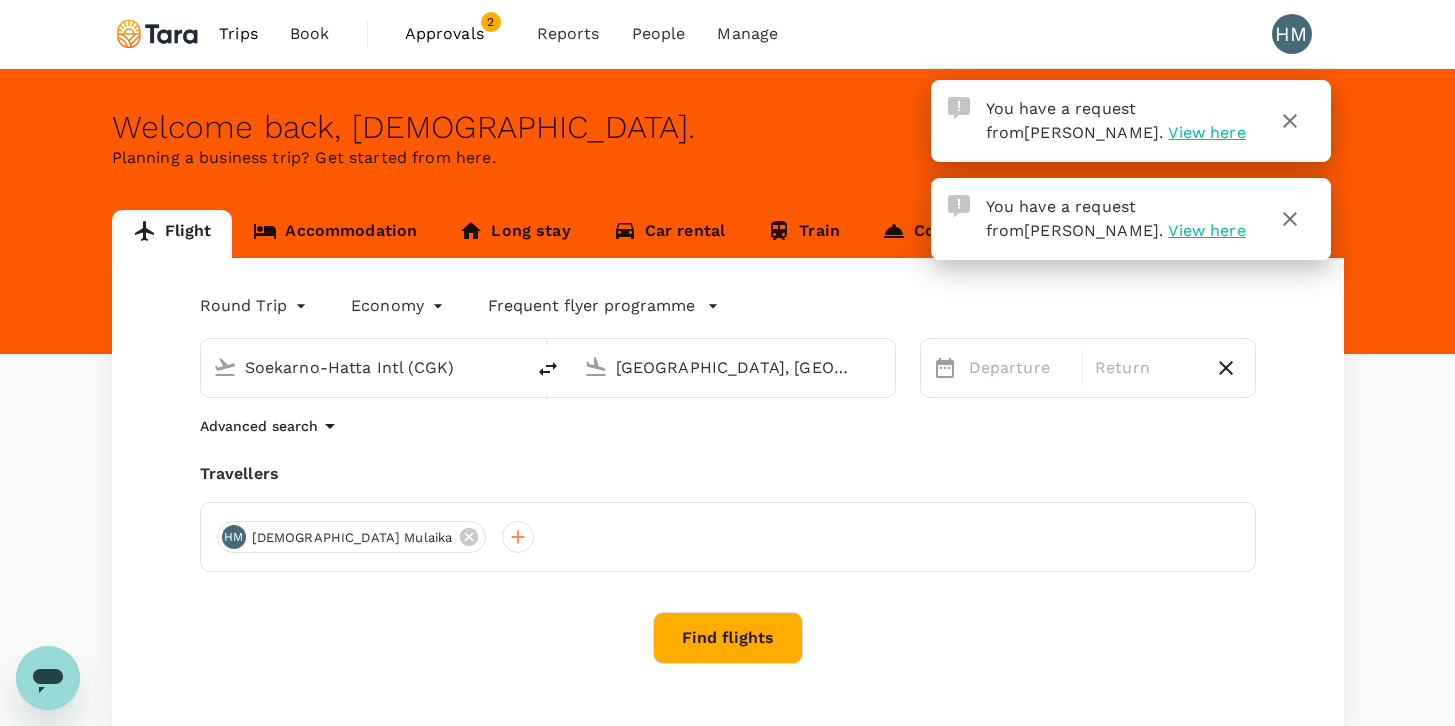 click on "Approvals" at bounding box center [455, 34] 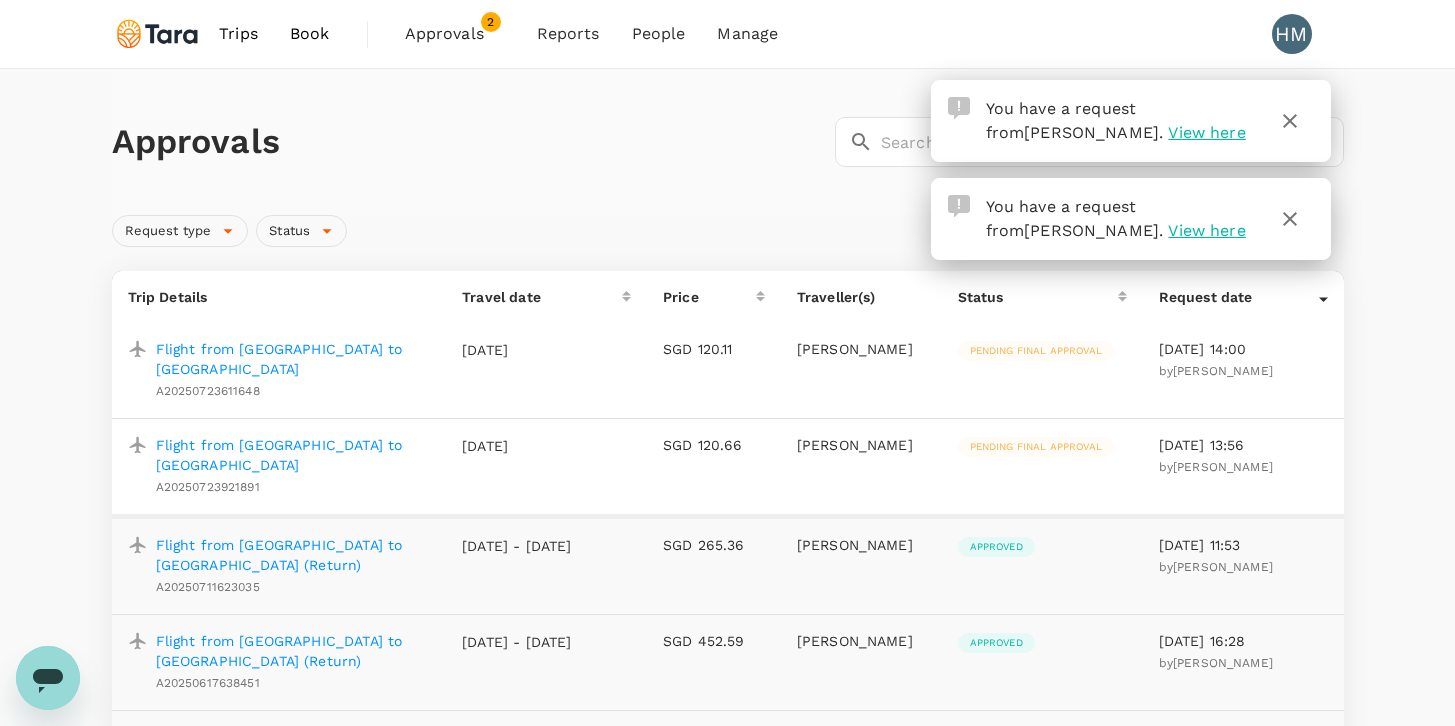 click on "Flight from [GEOGRAPHIC_DATA] to [GEOGRAPHIC_DATA]" at bounding box center (293, 455) 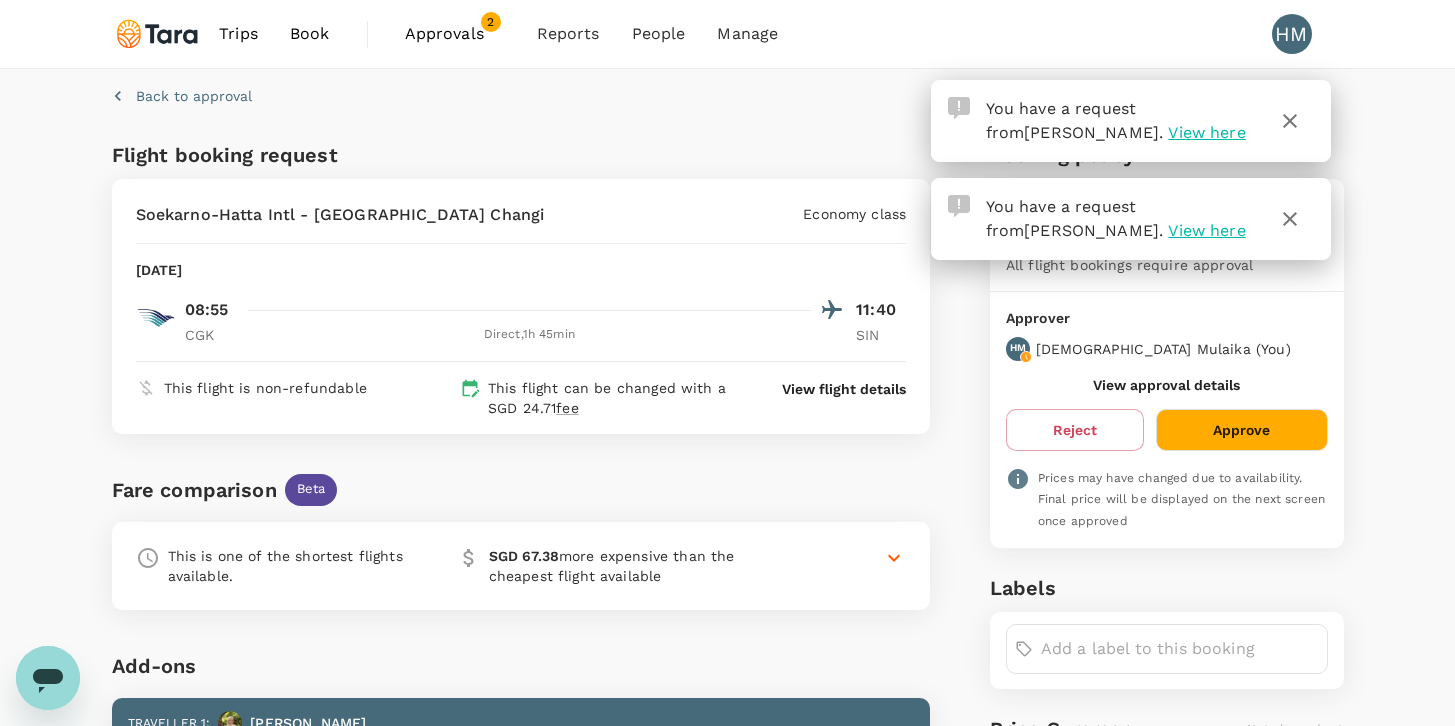 click on "Approve" at bounding box center [1241, 430] 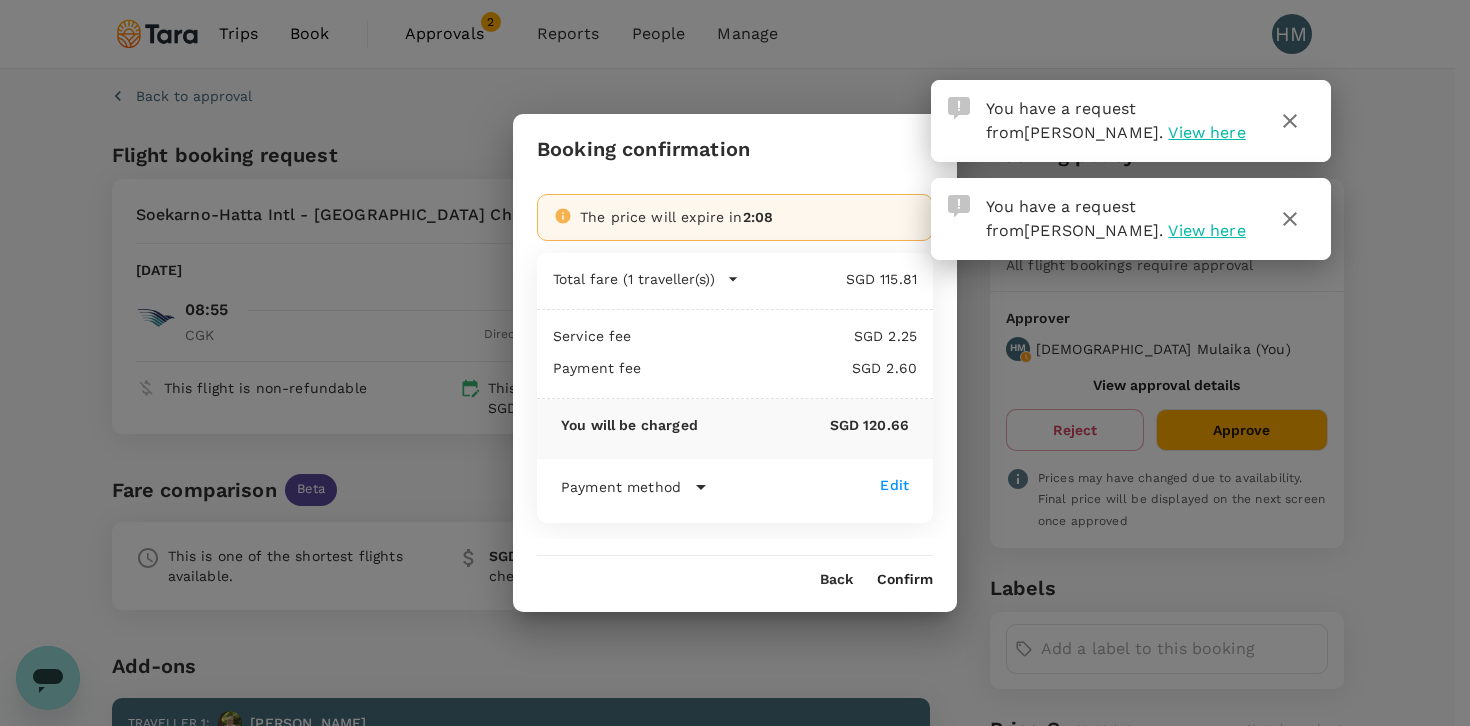 click on "Confirm" at bounding box center [905, 580] 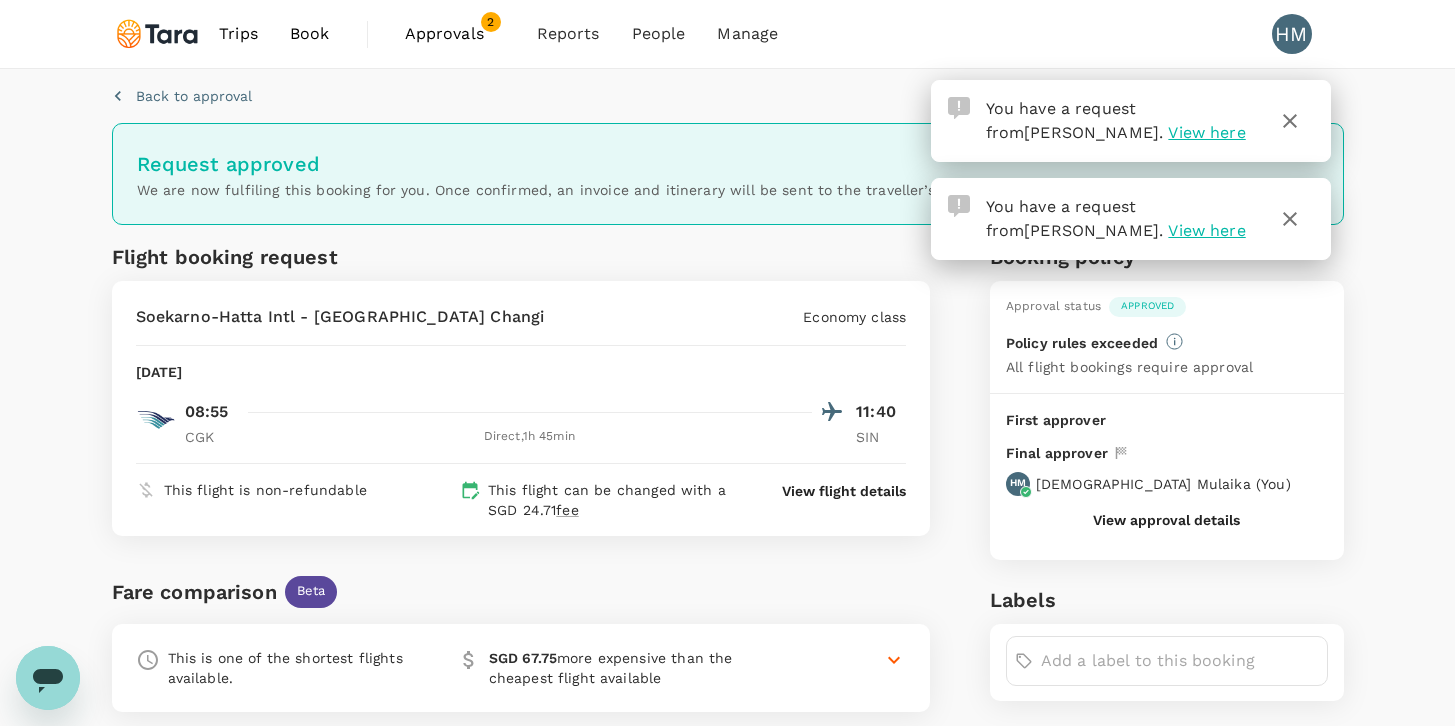click on "Approvals" at bounding box center (455, 34) 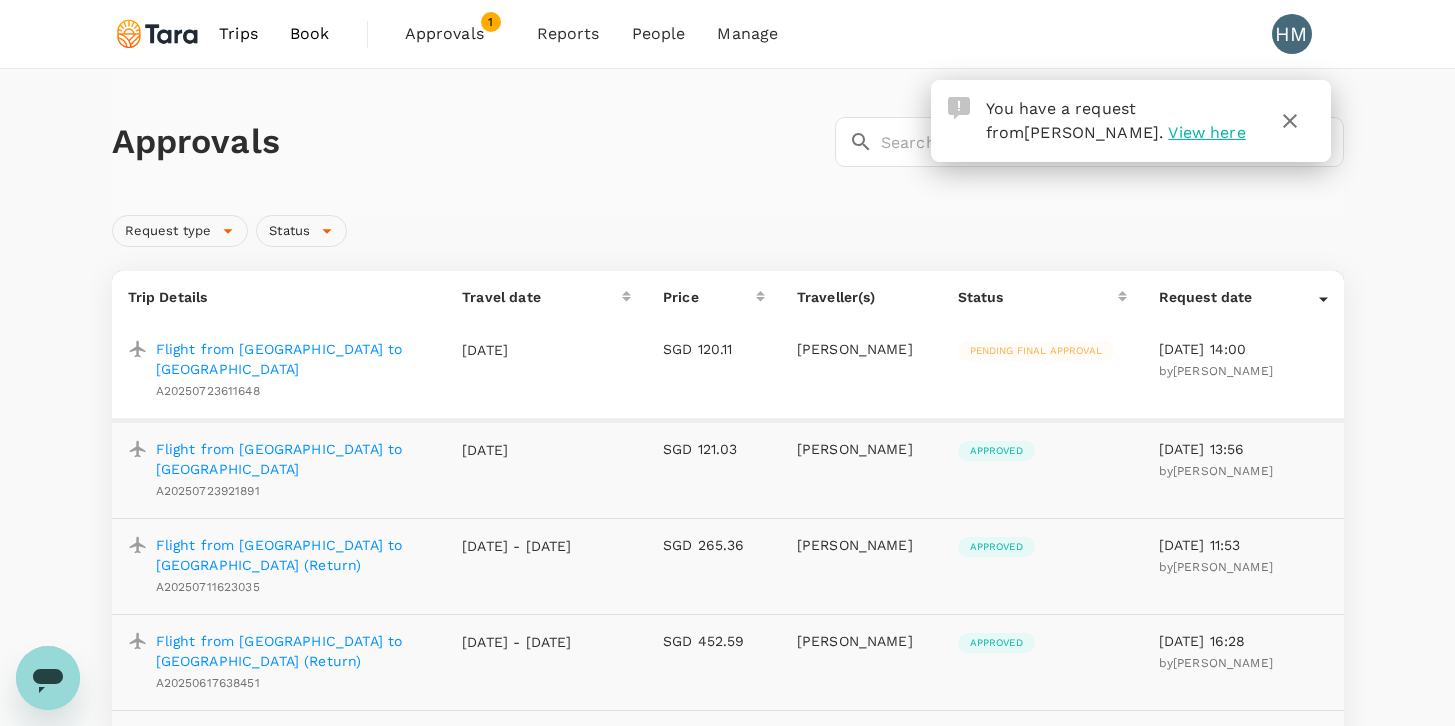 click on "Flight from [GEOGRAPHIC_DATA] to [GEOGRAPHIC_DATA]" at bounding box center [293, 359] 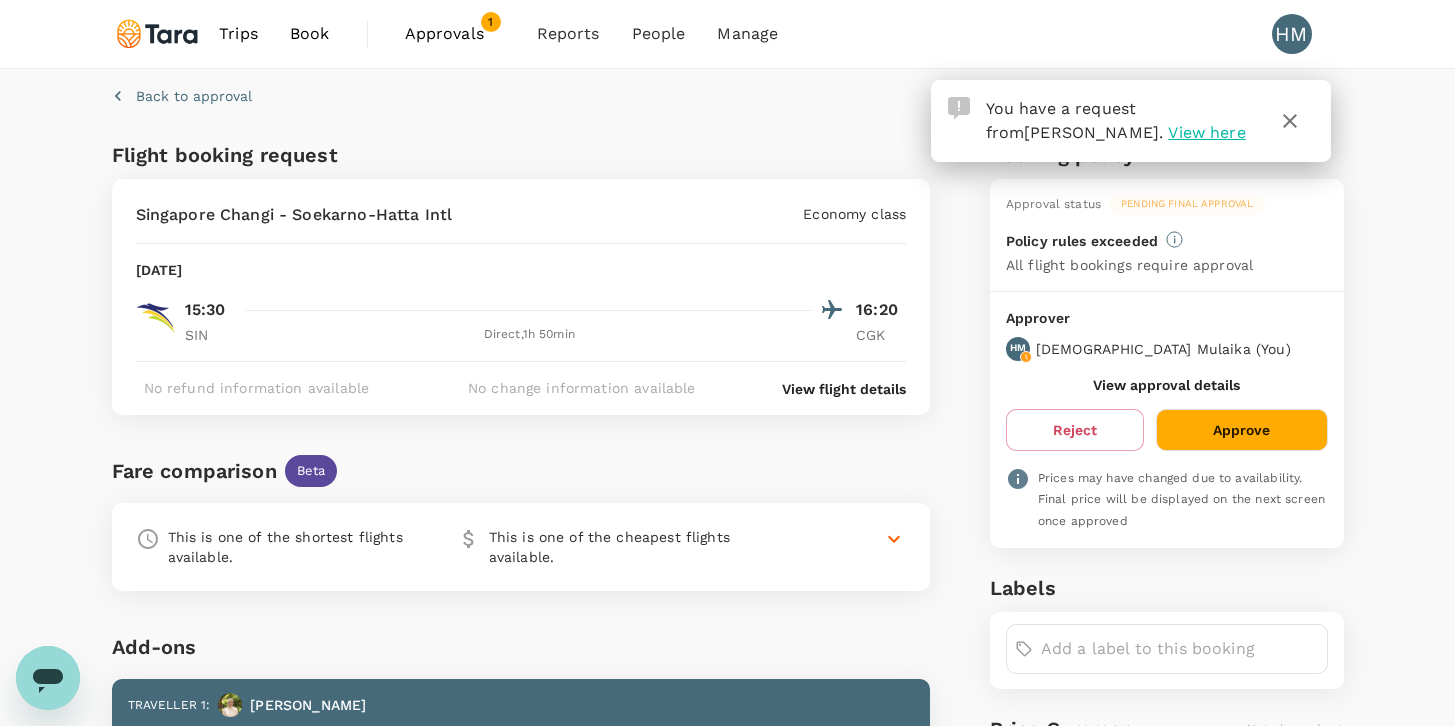 click on "Approve" at bounding box center (1241, 430) 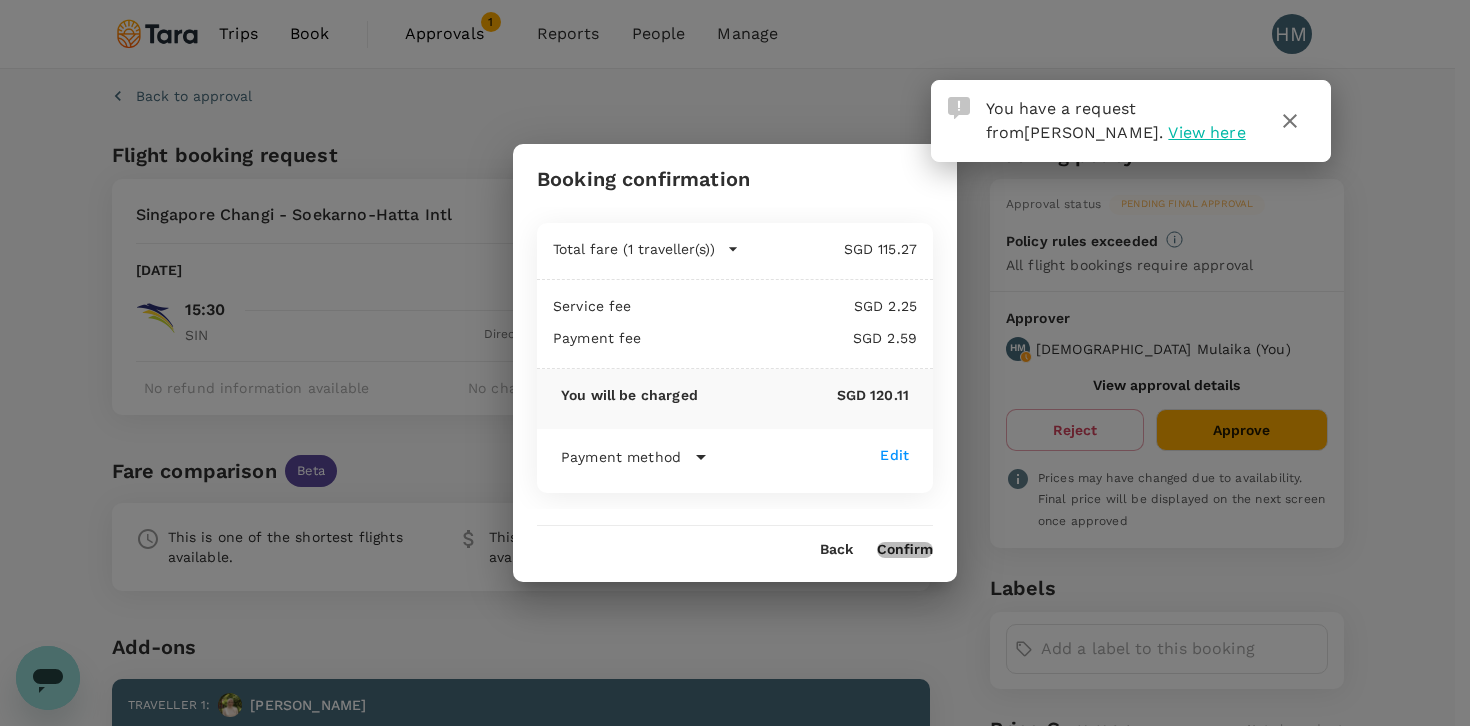 click on "Confirm" at bounding box center [905, 550] 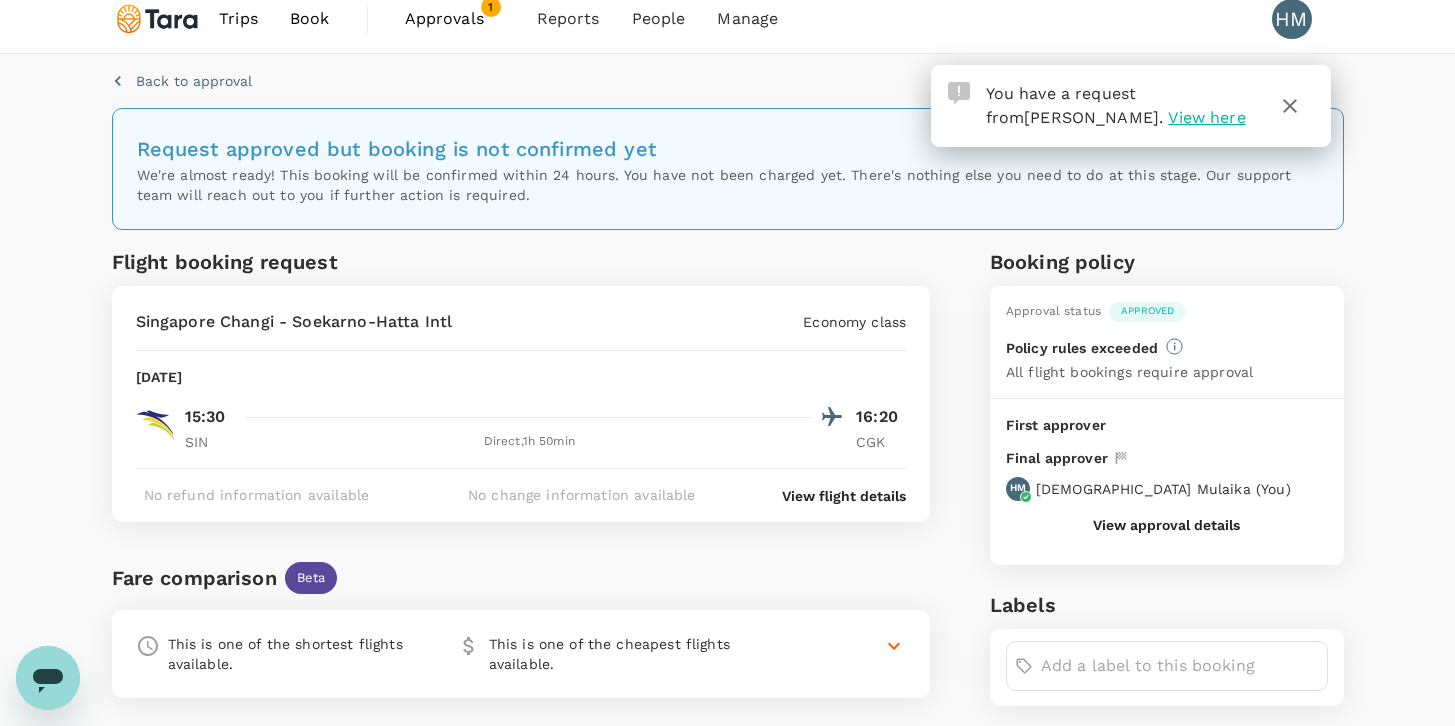 scroll, scrollTop: 0, scrollLeft: 0, axis: both 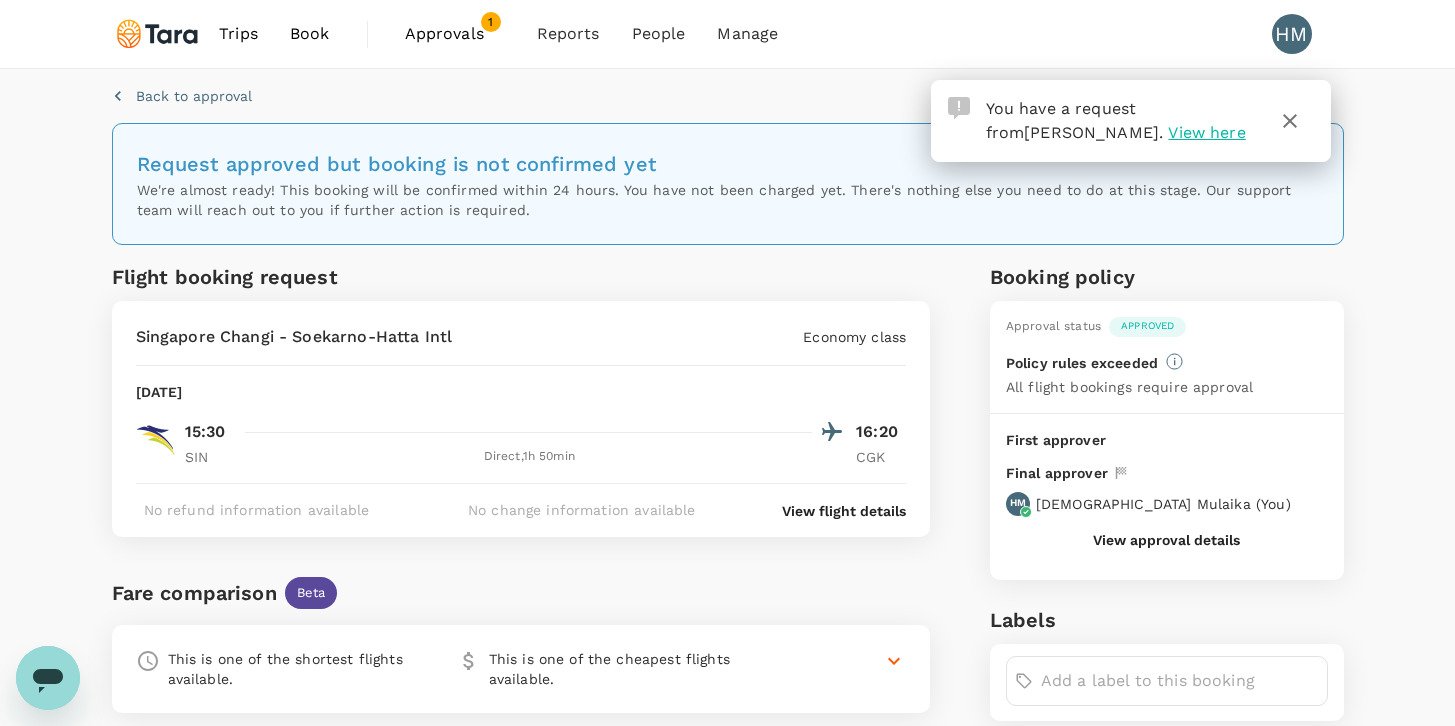click on "Approvals" at bounding box center [455, 34] 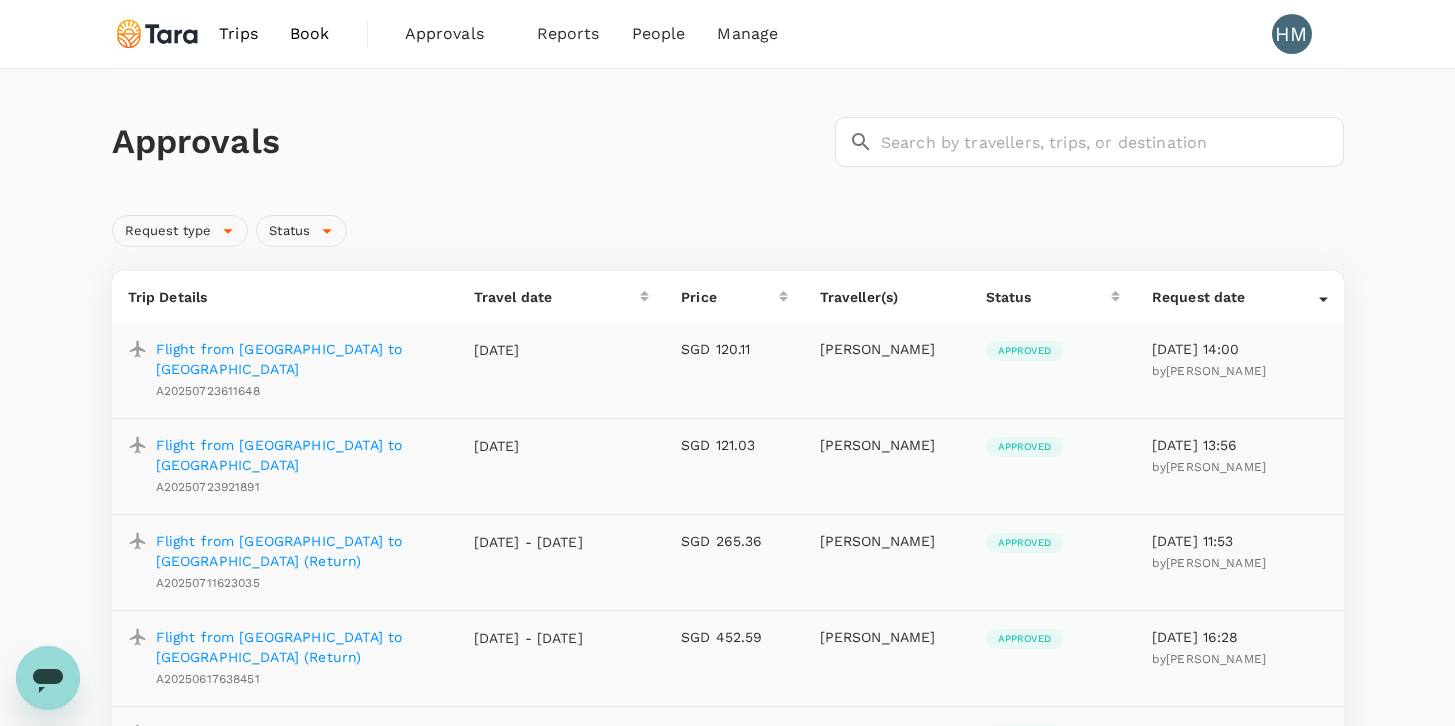 click on "Book" at bounding box center [310, 34] 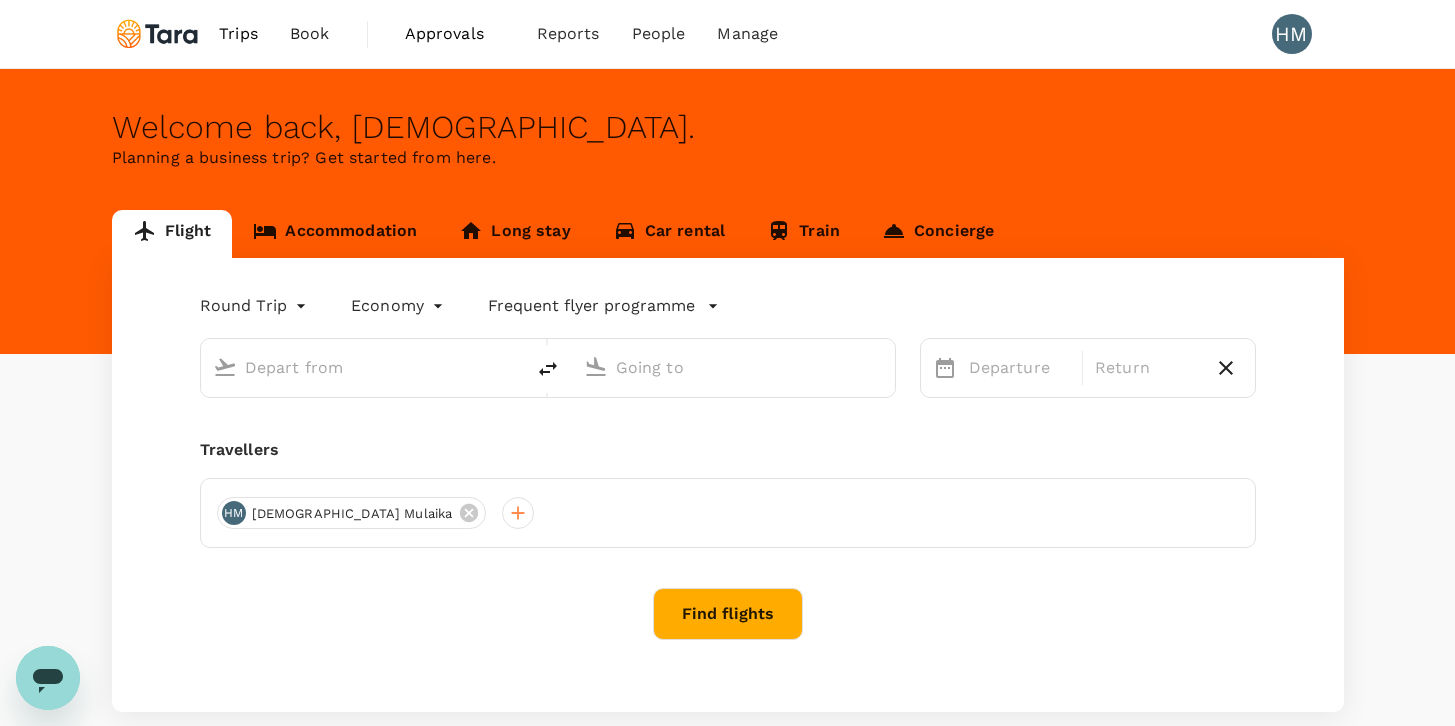 type on "Soekarno-Hatta Intl (CGK)" 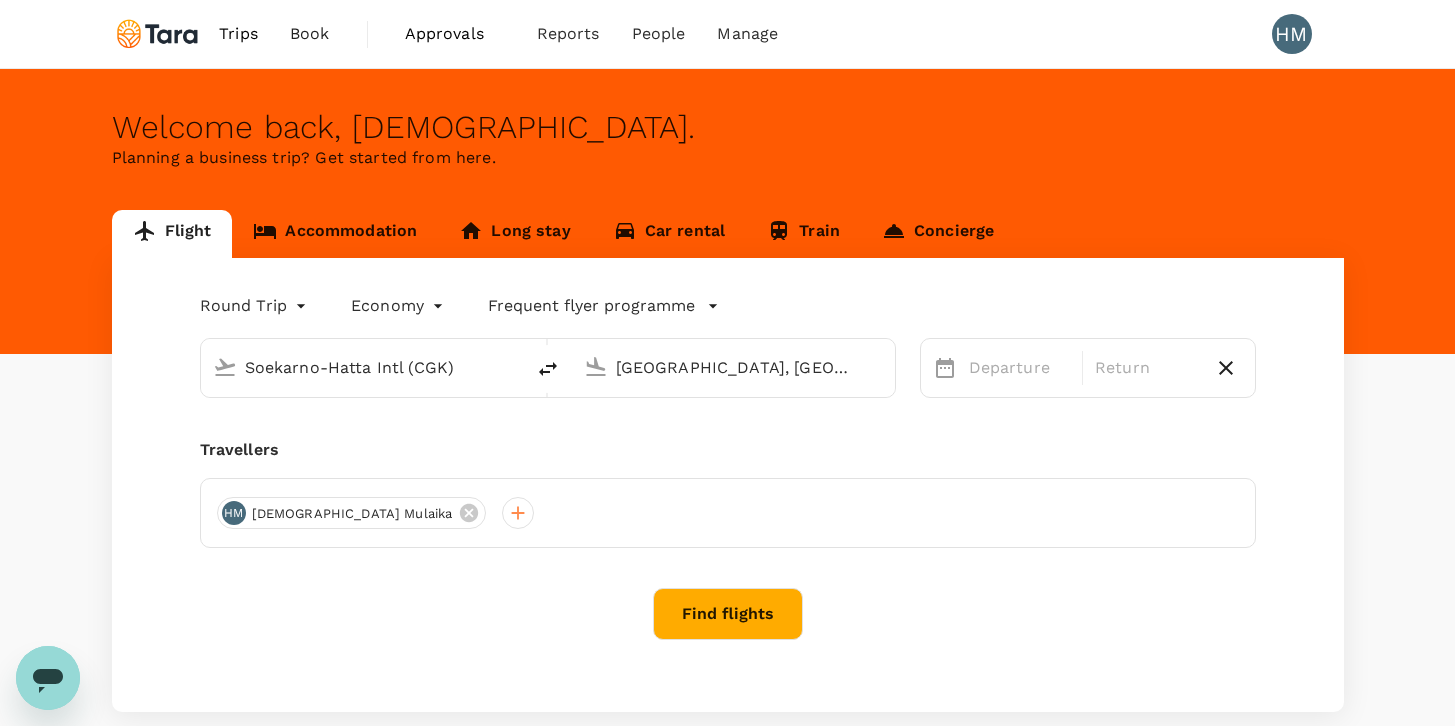 type 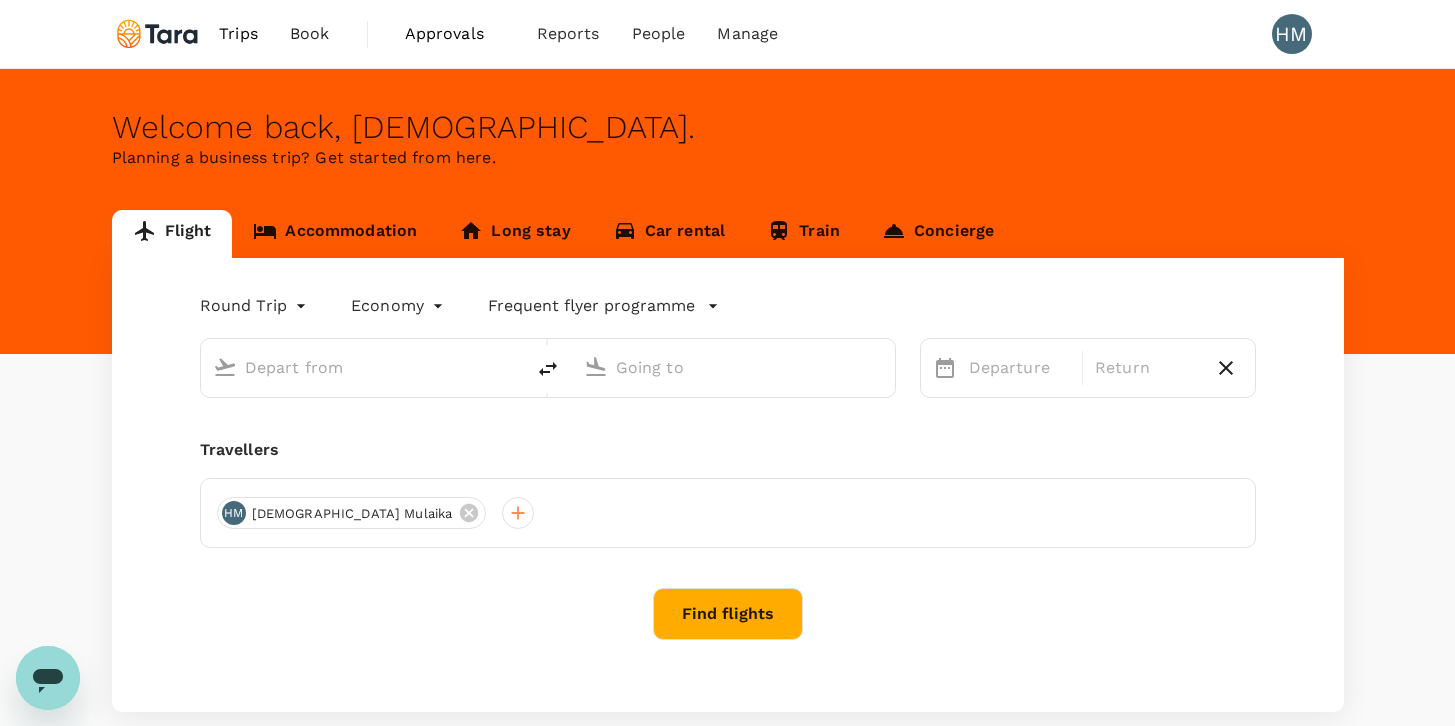 type on "Soekarno-Hatta Intl (CGK)" 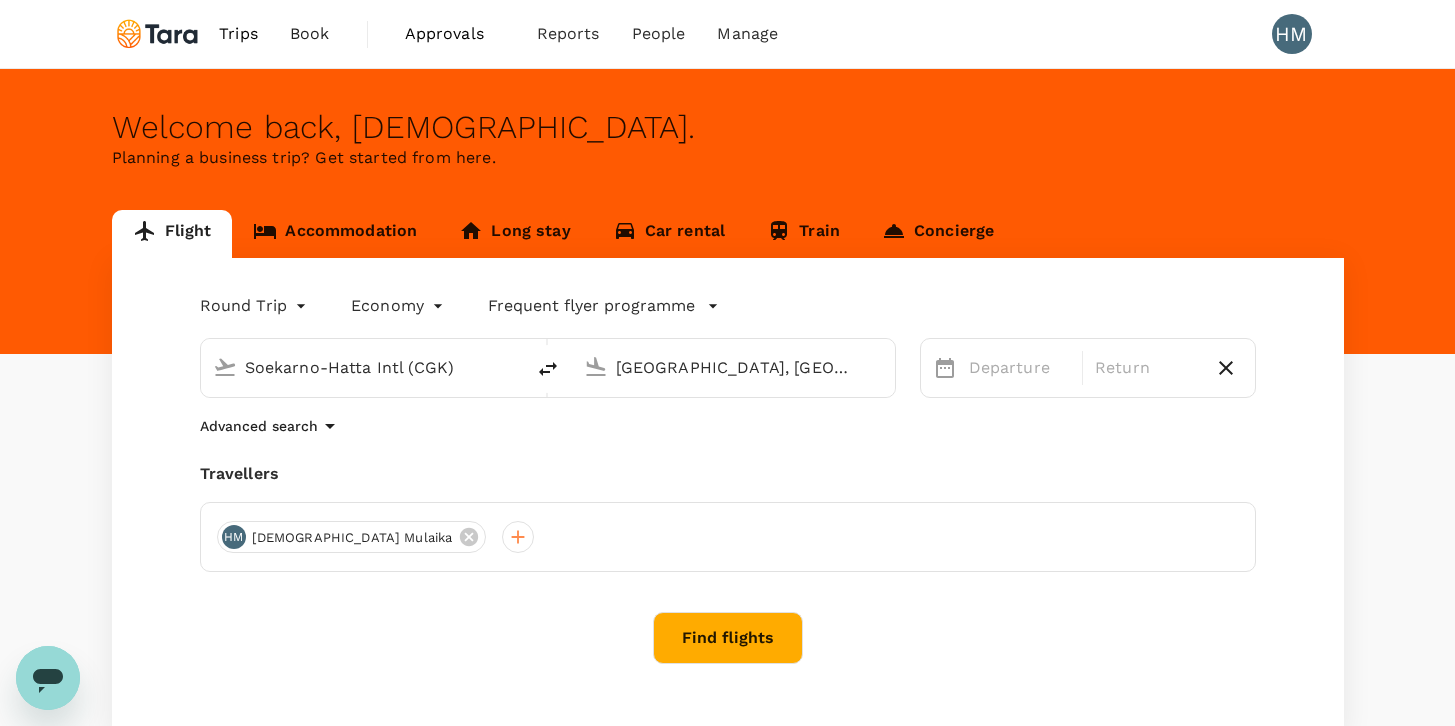 click on "[GEOGRAPHIC_DATA], [GEOGRAPHIC_DATA] (any)" at bounding box center [734, 367] 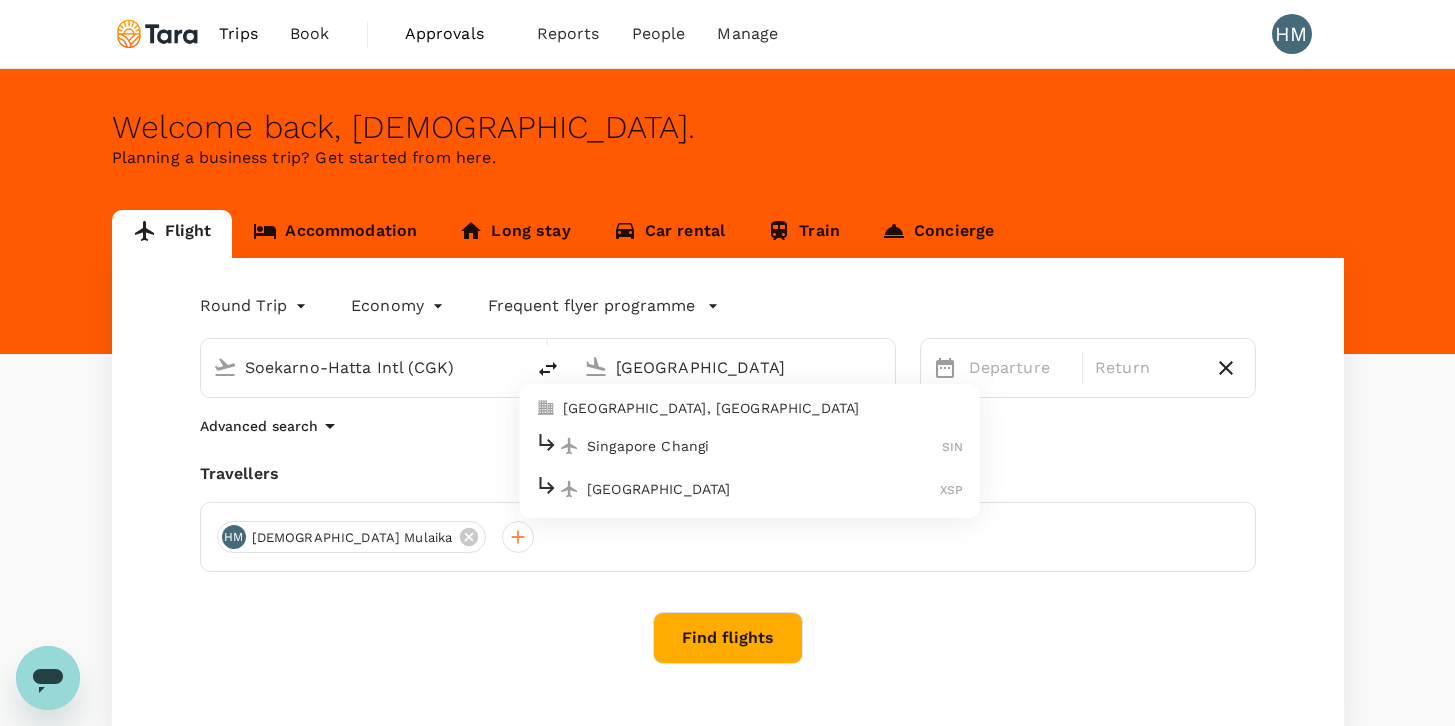 click on "Singapore Changi SIN" at bounding box center [749, 445] 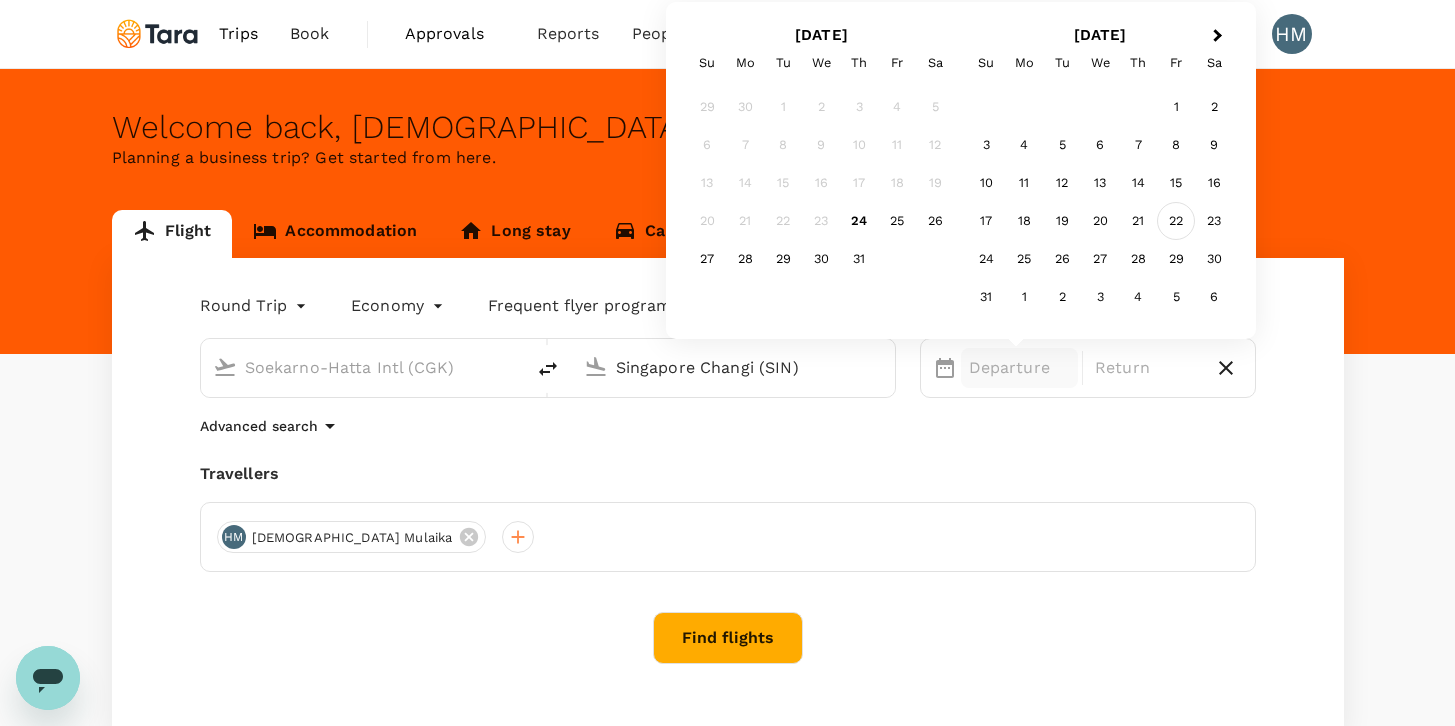 type on "Singapore Changi (SIN)" 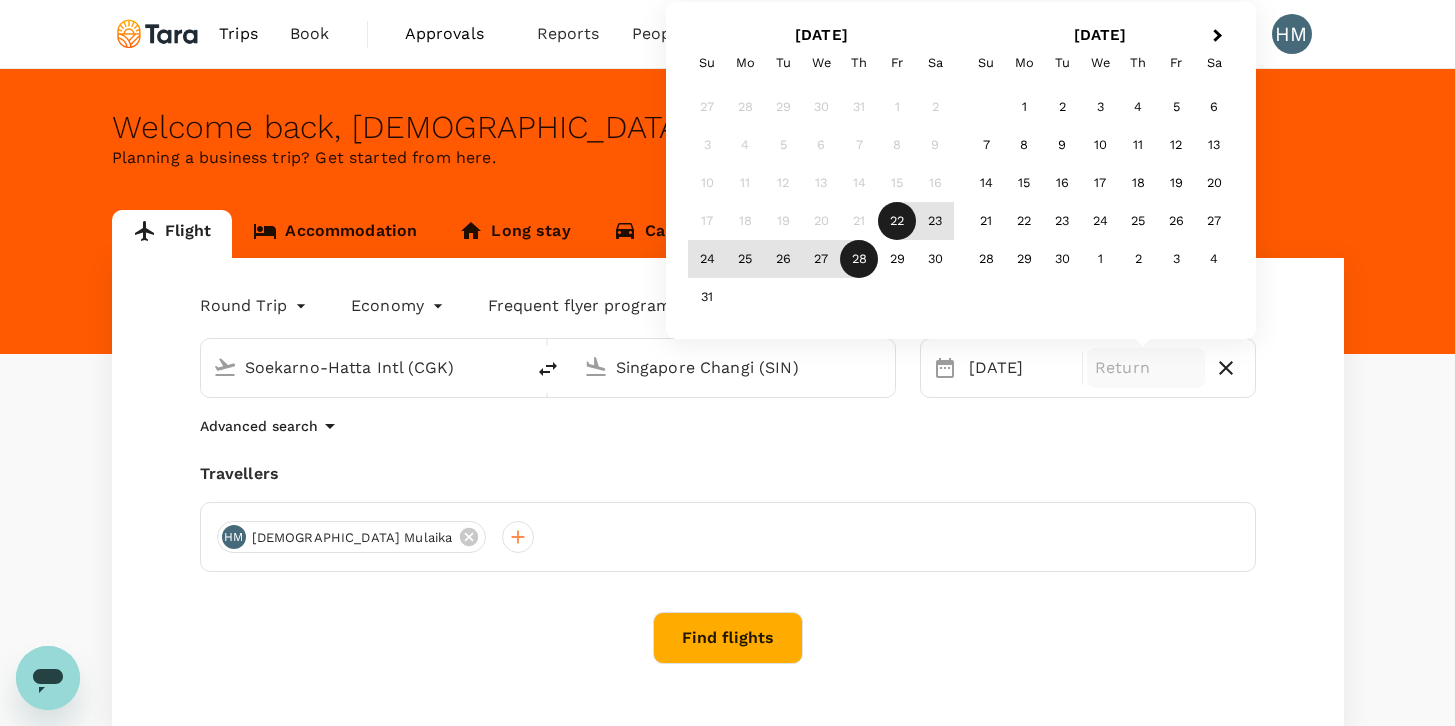 click on "28" at bounding box center (859, 259) 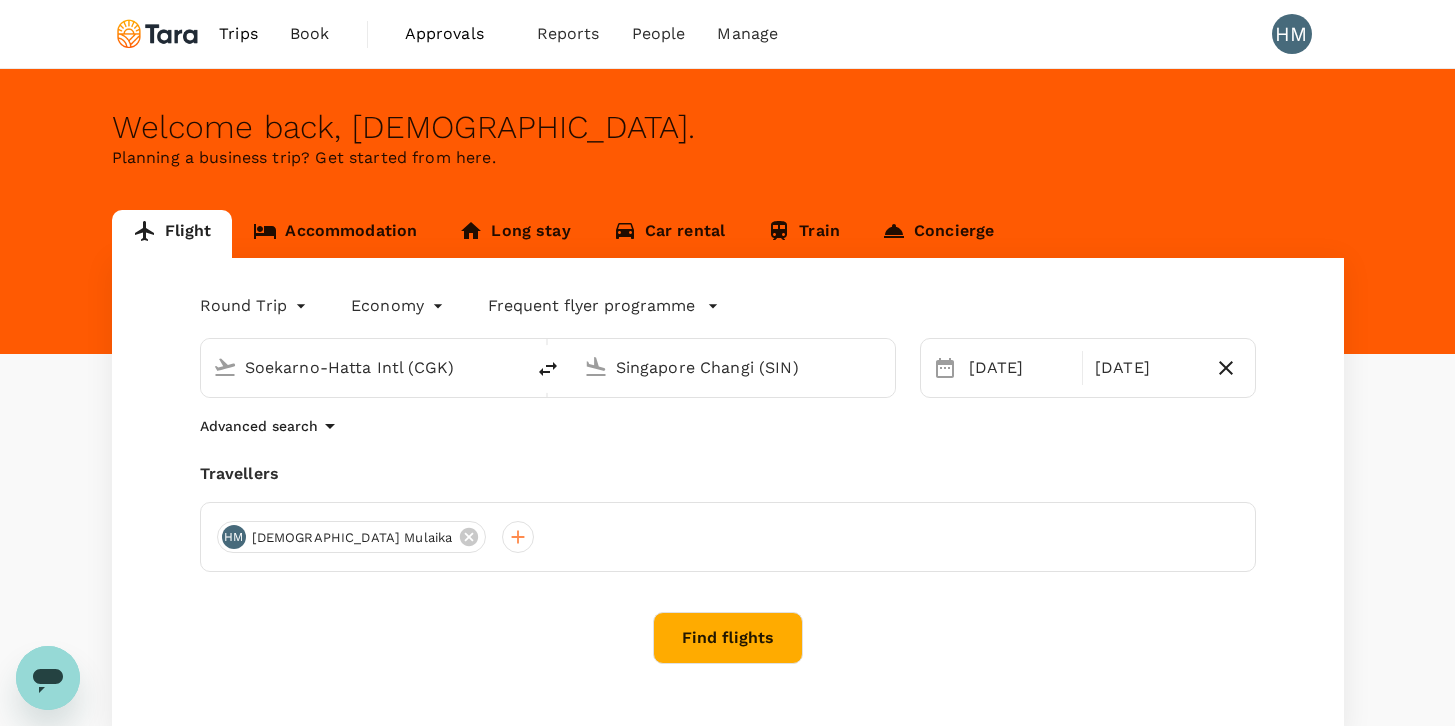 click on "Find flights" at bounding box center [728, 638] 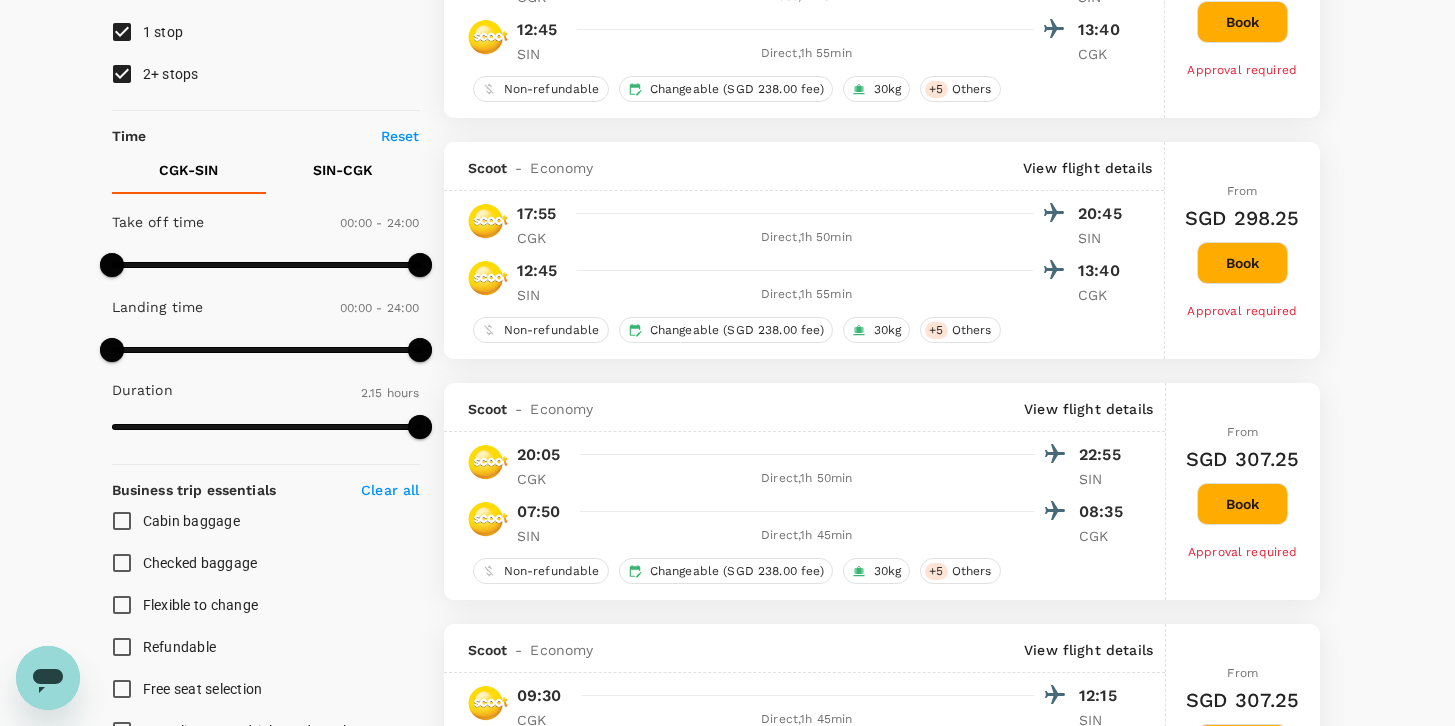 scroll, scrollTop: 17, scrollLeft: 0, axis: vertical 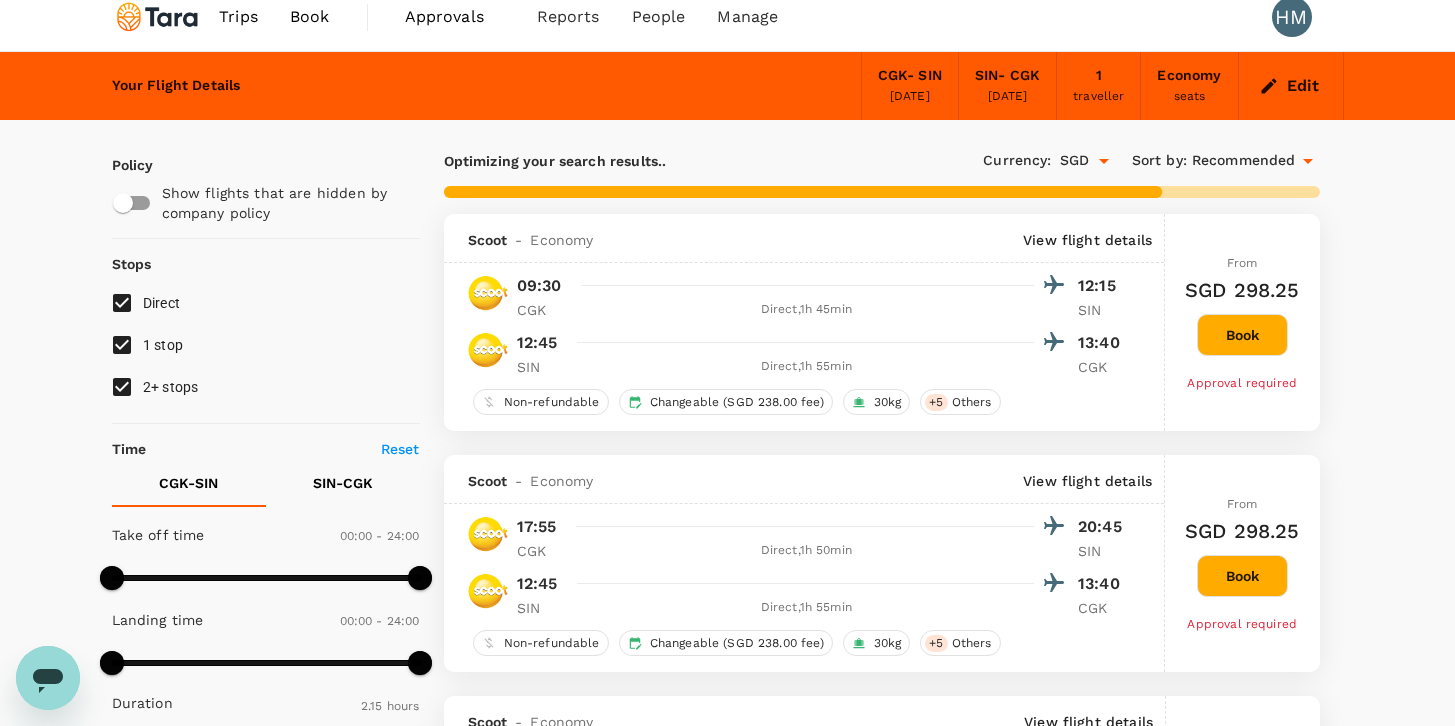 click on "1 stop" at bounding box center (122, 345) 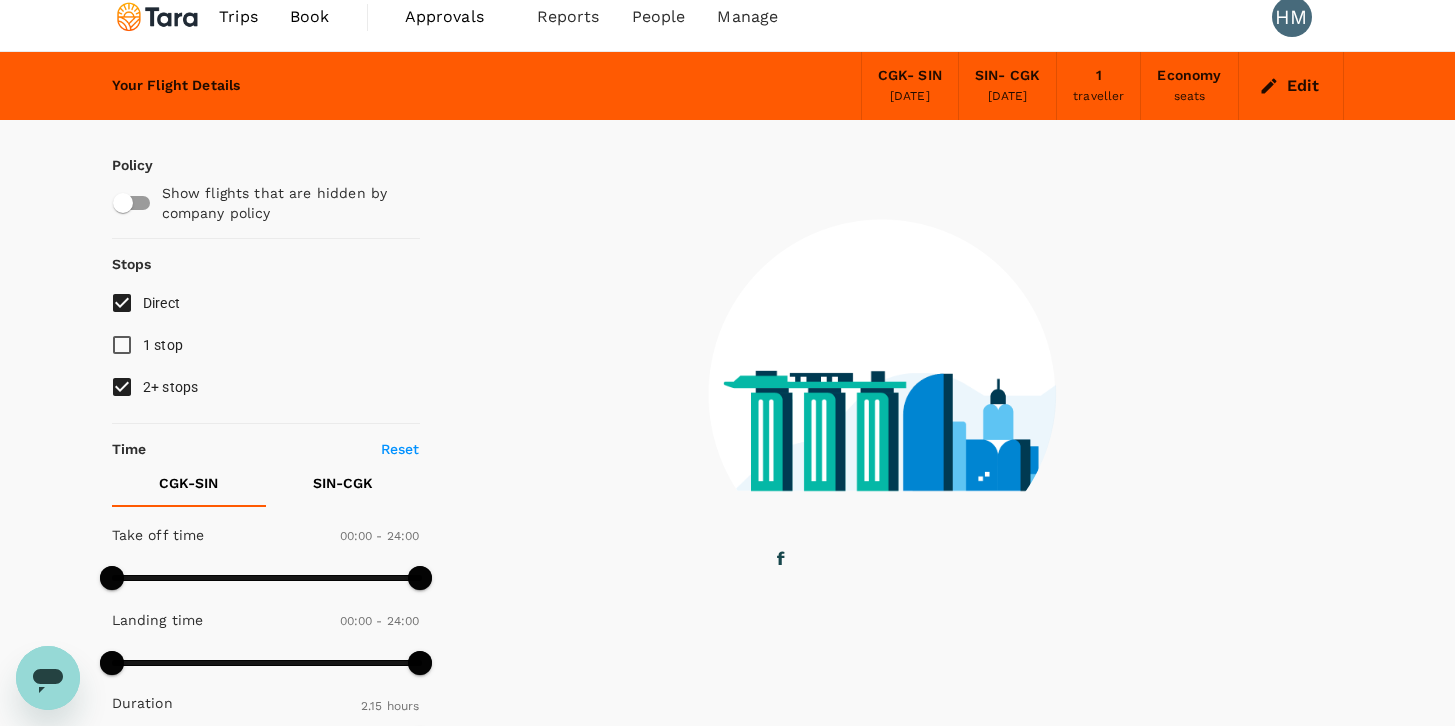 click on "2+ stops" at bounding box center (122, 387) 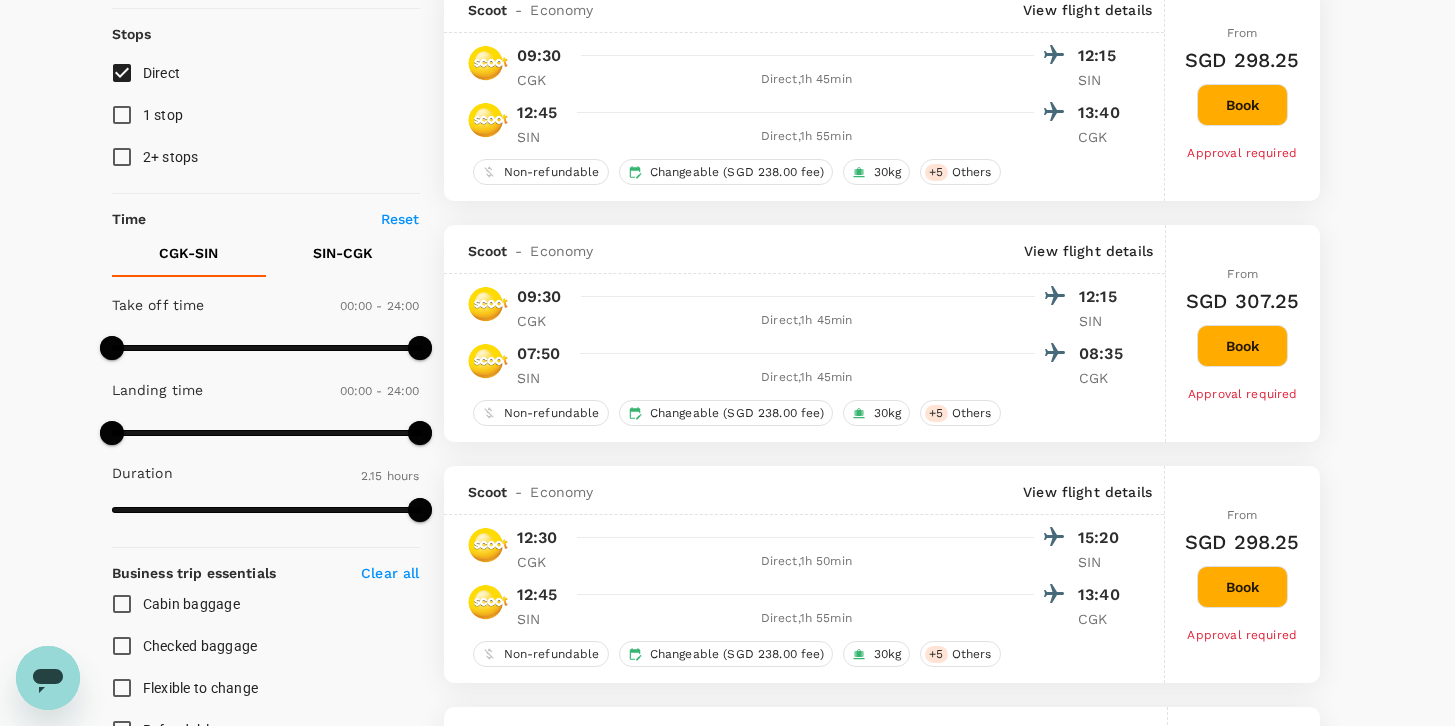 scroll, scrollTop: 0, scrollLeft: 0, axis: both 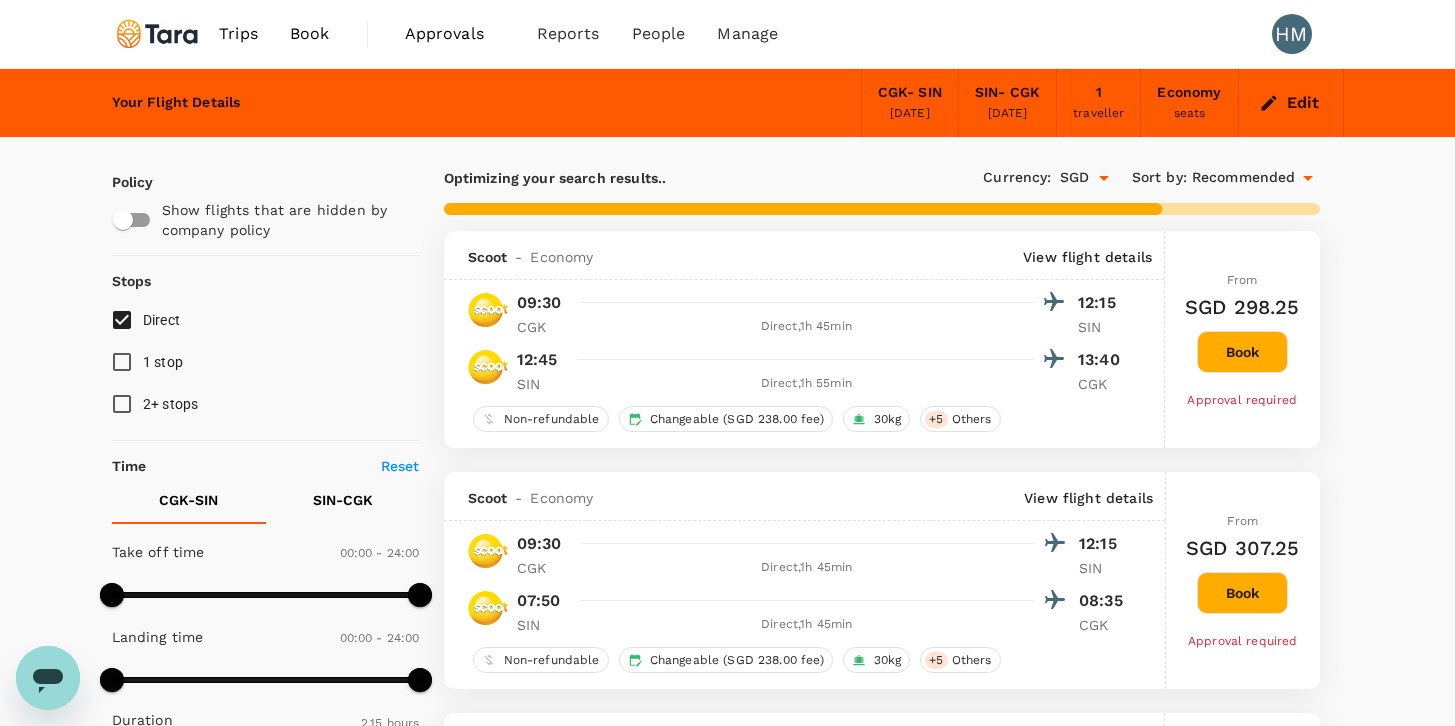 type on "1170" 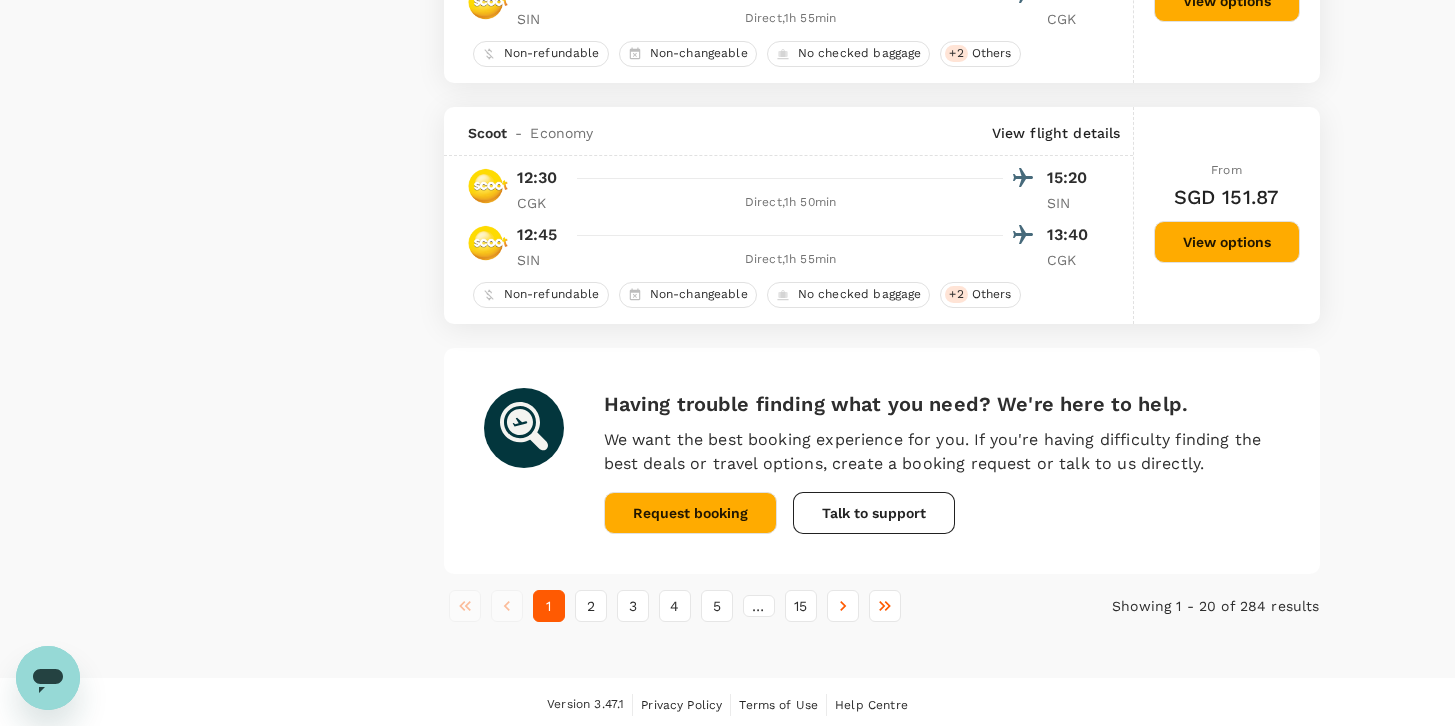 scroll, scrollTop: 4605, scrollLeft: 0, axis: vertical 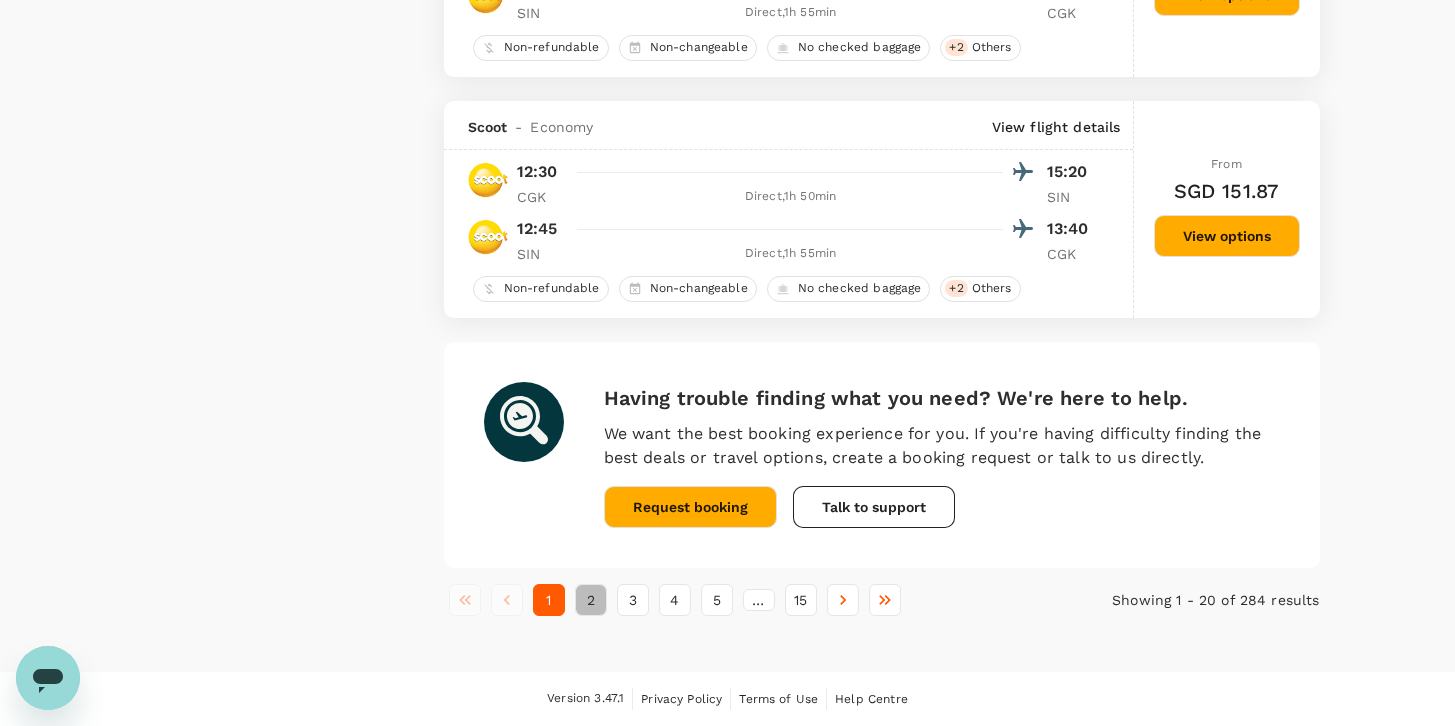 click on "2" at bounding box center (591, 600) 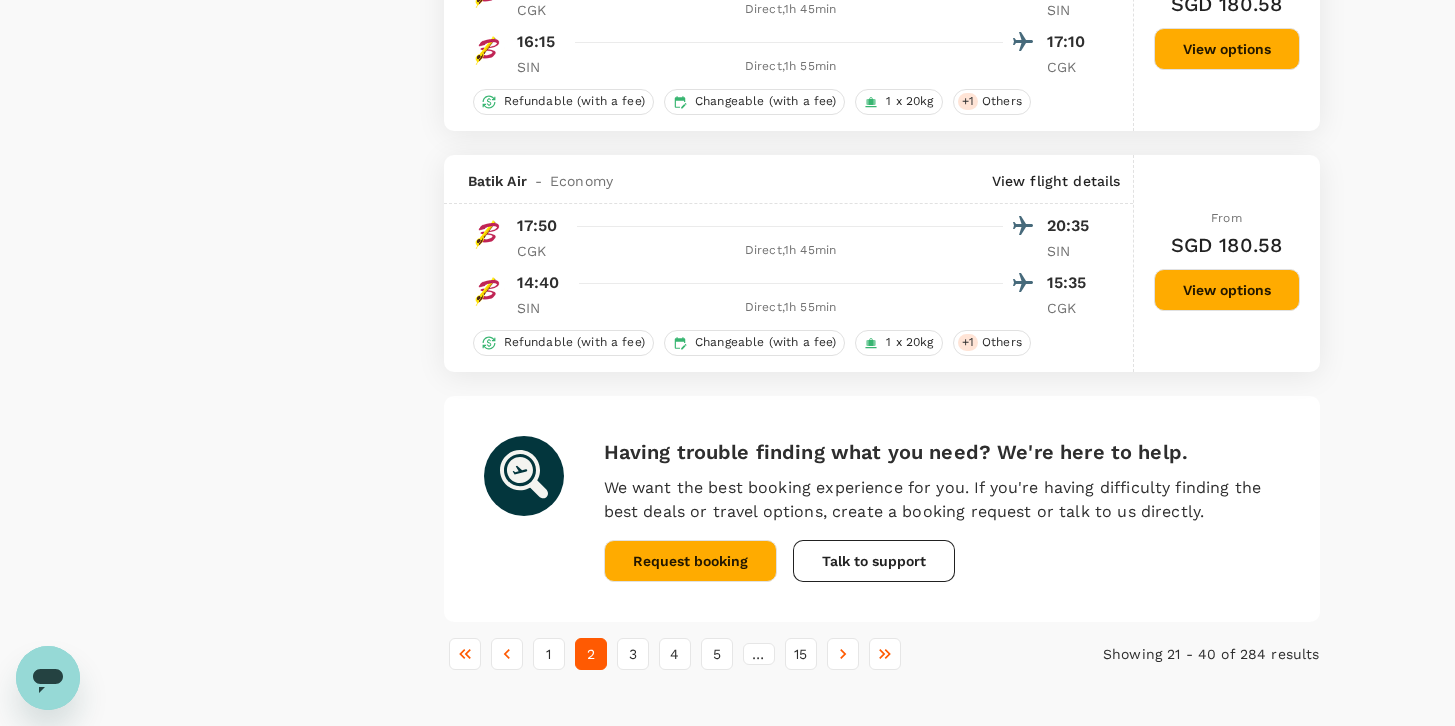 scroll, scrollTop: 4589, scrollLeft: 0, axis: vertical 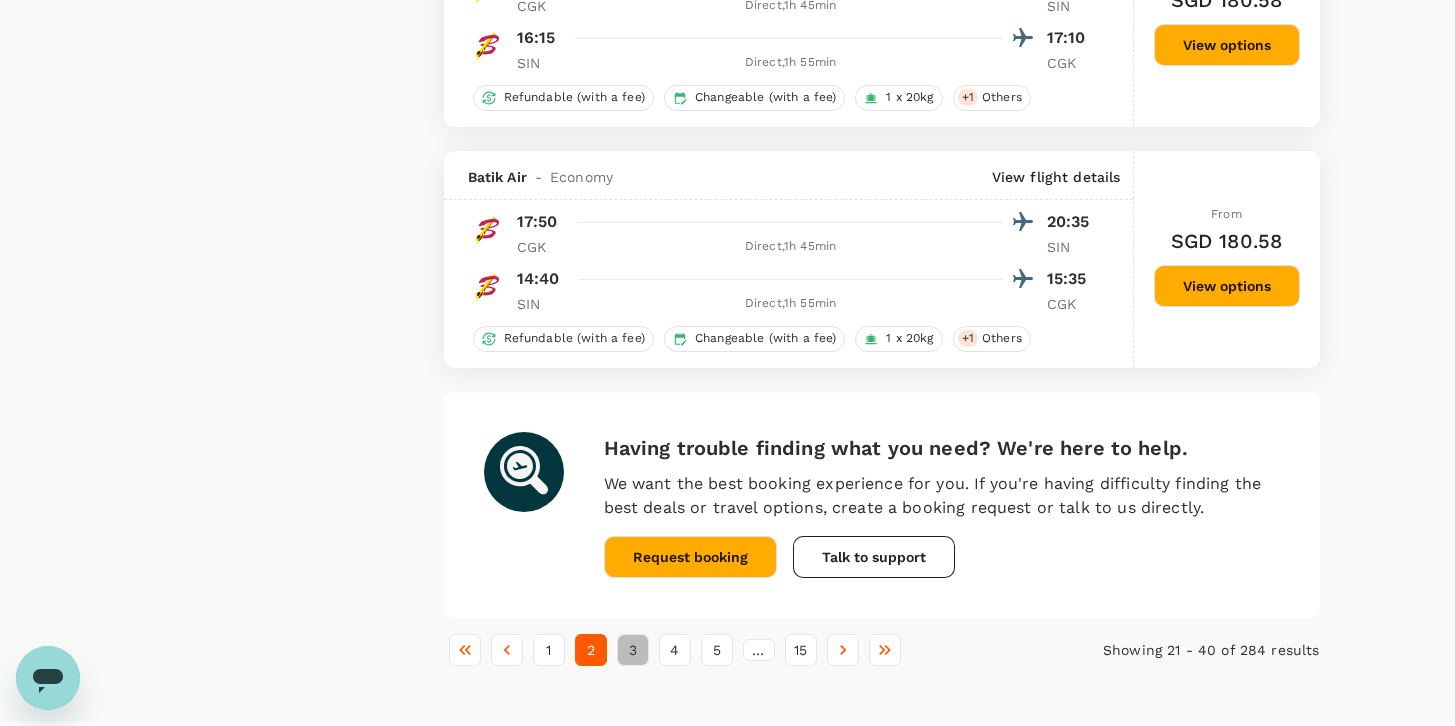 click on "3" at bounding box center (633, 650) 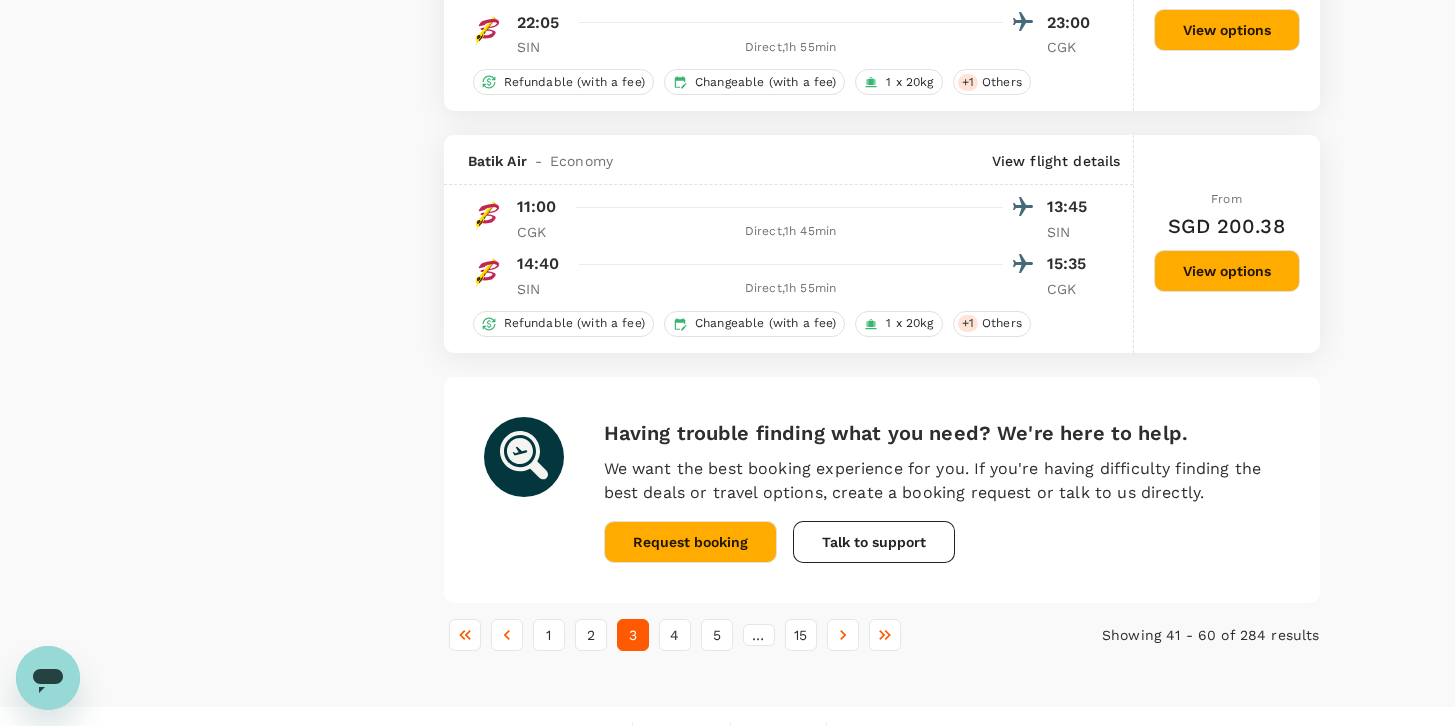 scroll, scrollTop: 4844, scrollLeft: 0, axis: vertical 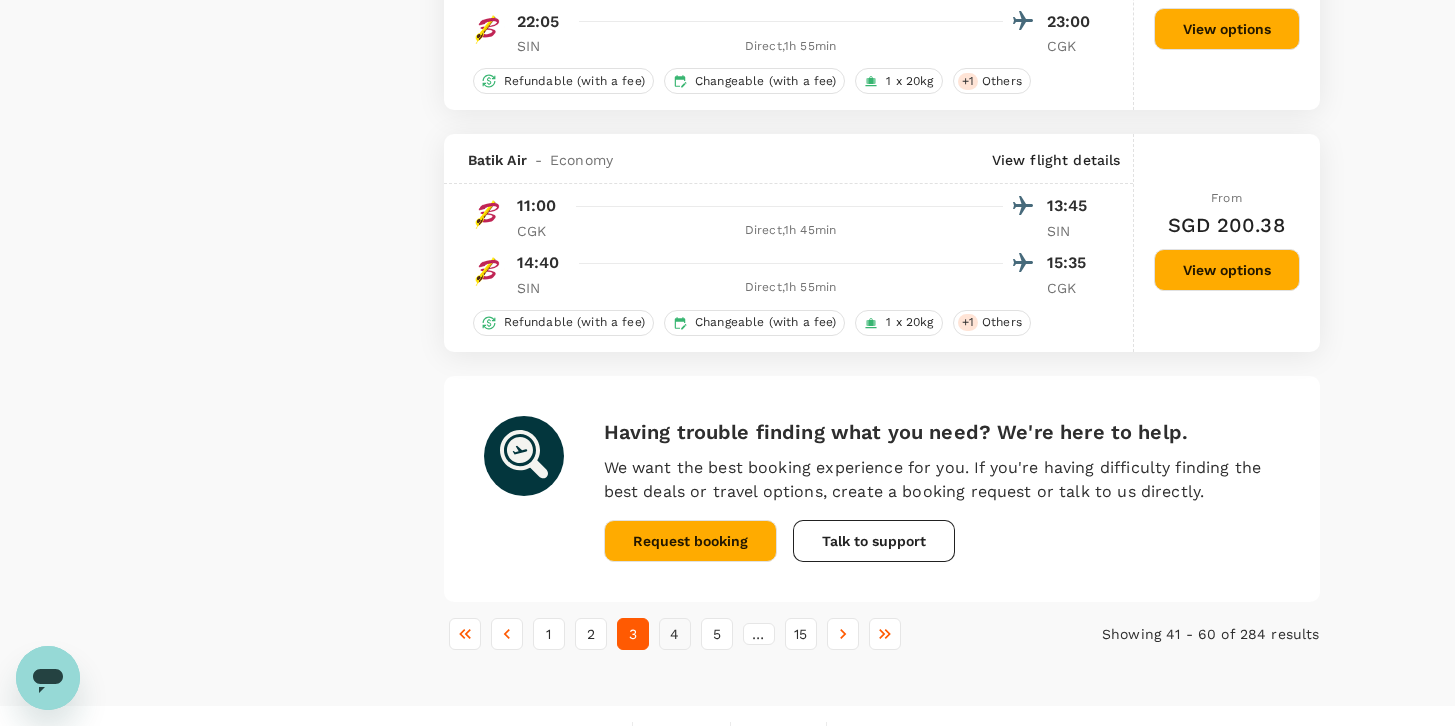click on "4" at bounding box center [675, 634] 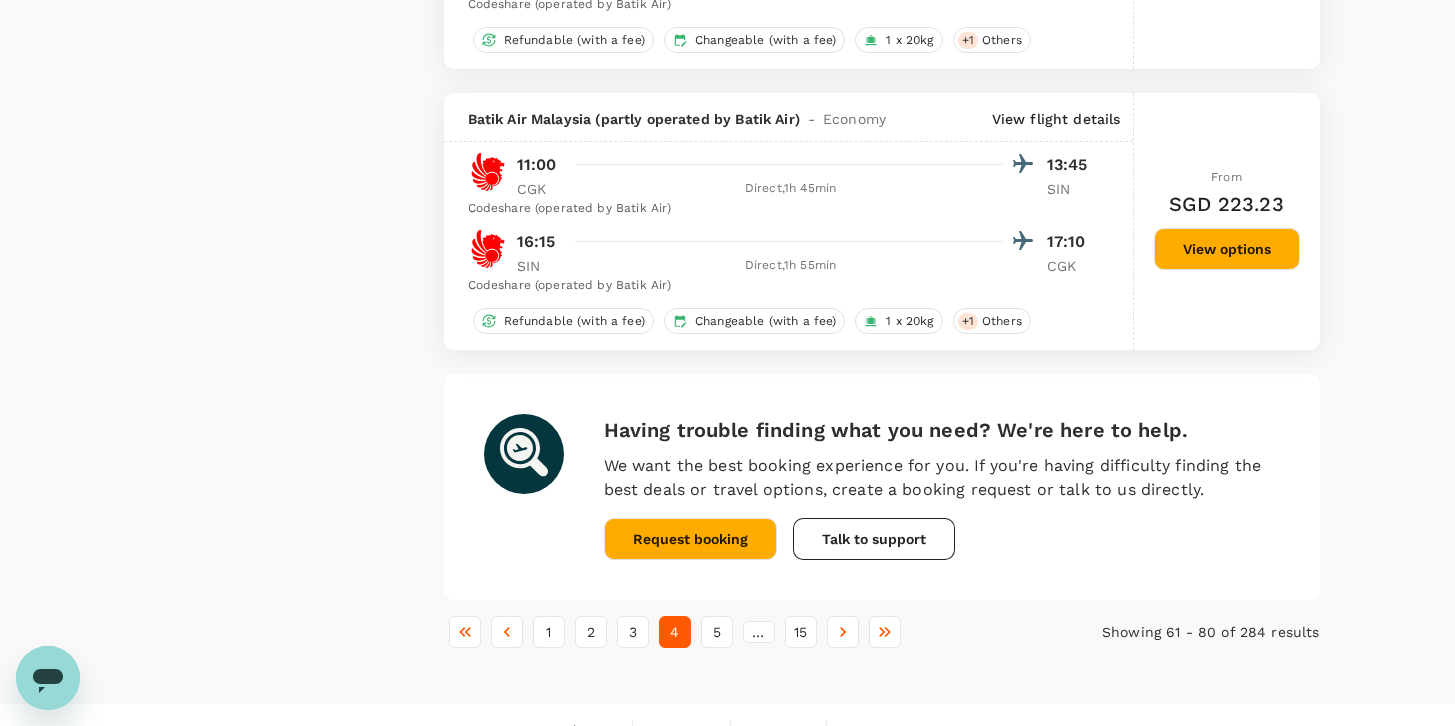 scroll, scrollTop: 5048, scrollLeft: 0, axis: vertical 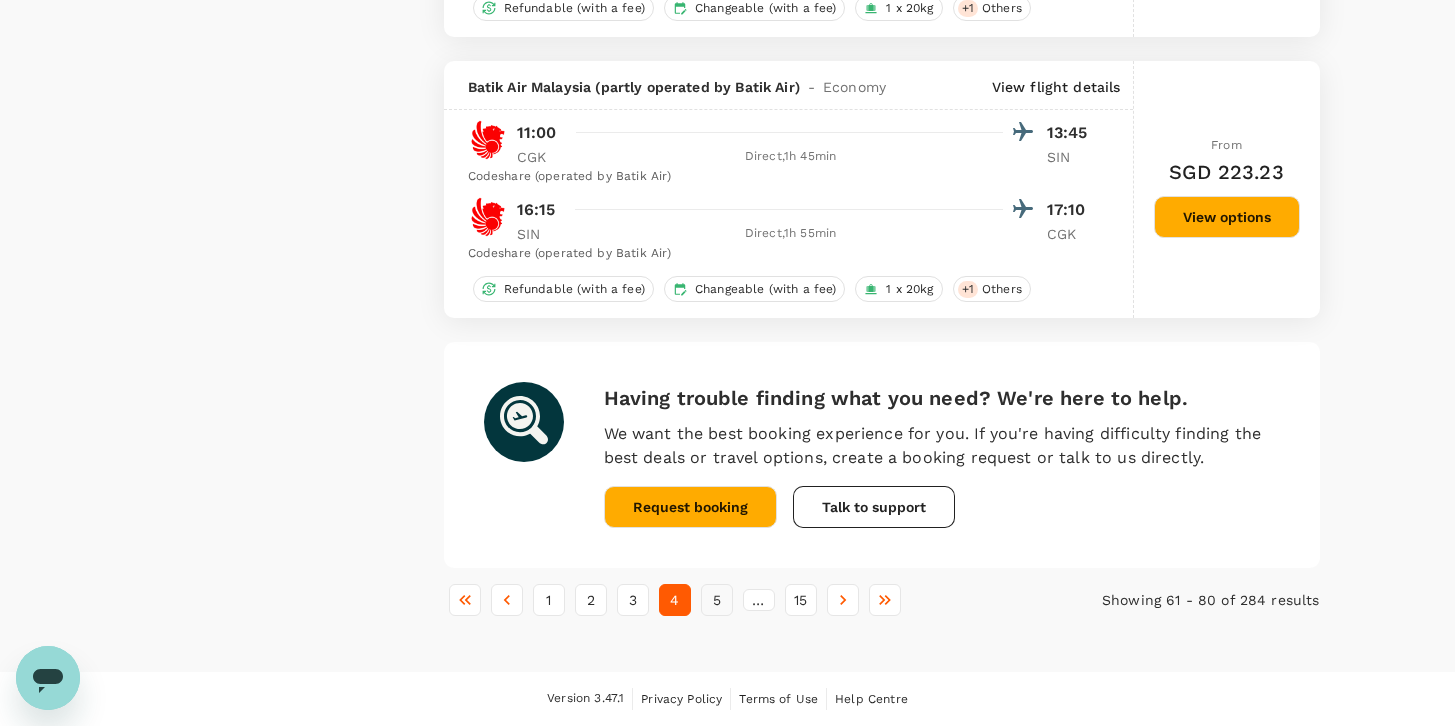 click on "5" at bounding box center (717, 600) 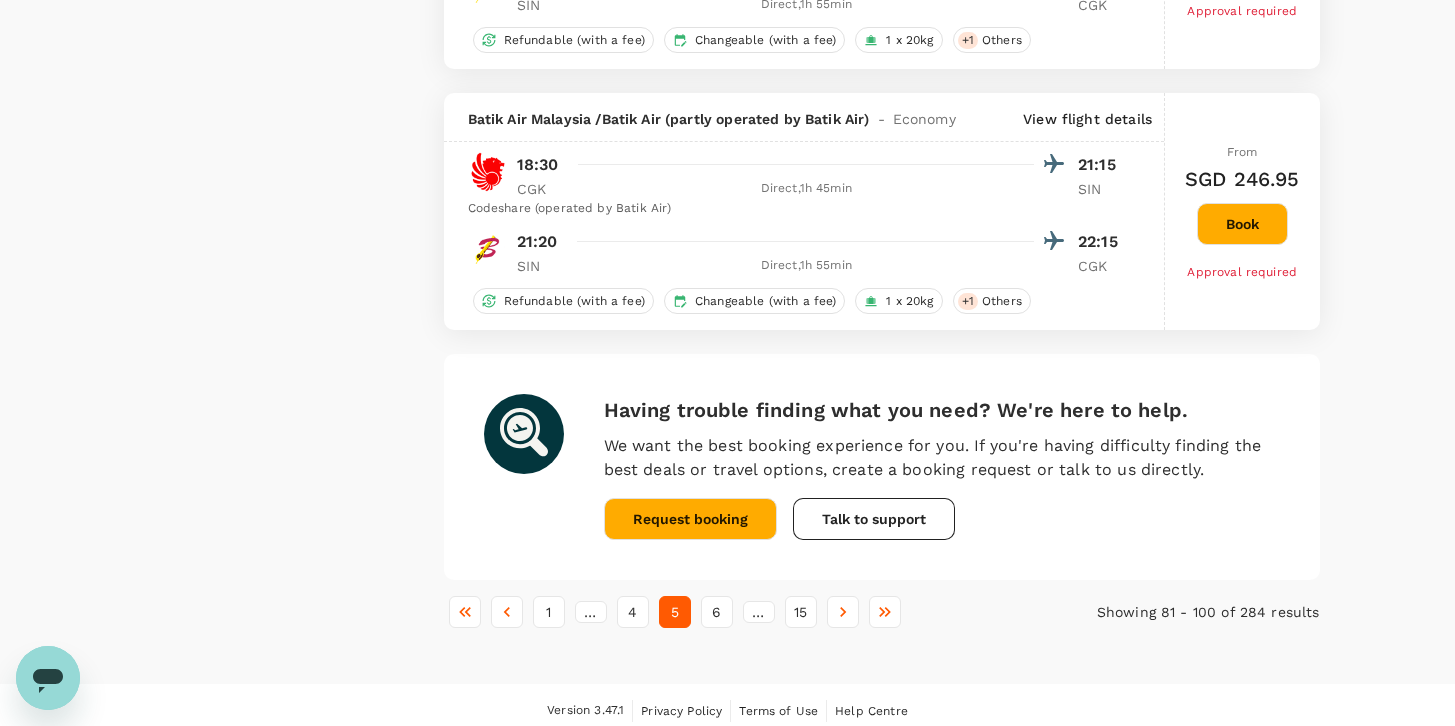 scroll, scrollTop: 5207, scrollLeft: 0, axis: vertical 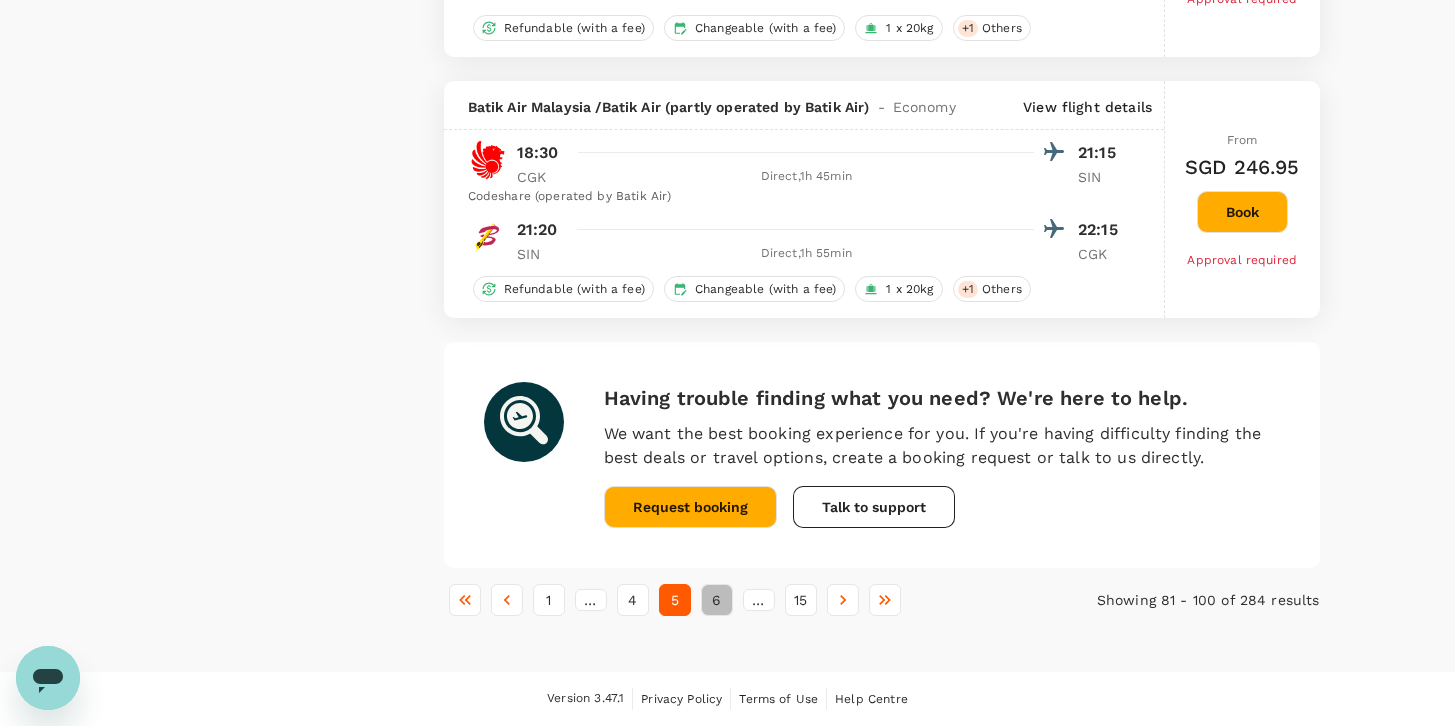 click on "6" at bounding box center (717, 600) 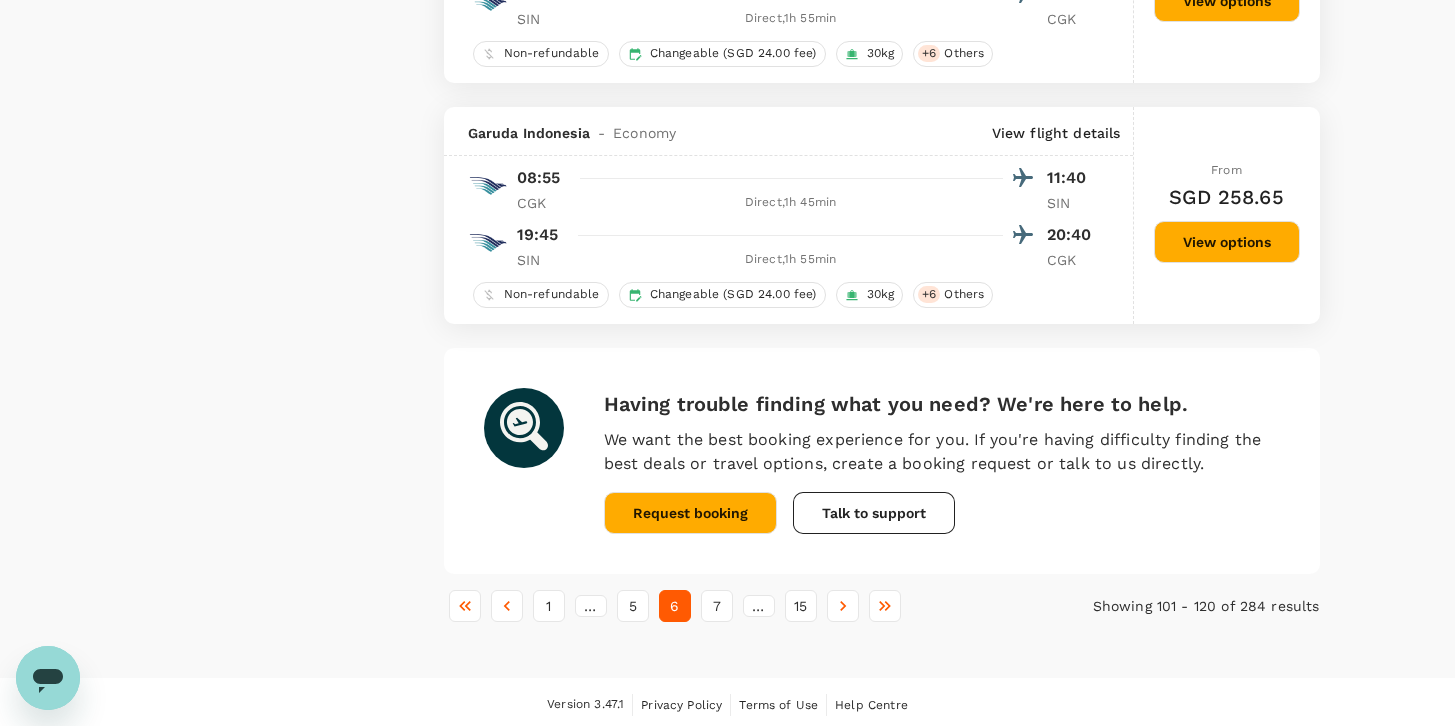 scroll, scrollTop: 5088, scrollLeft: 0, axis: vertical 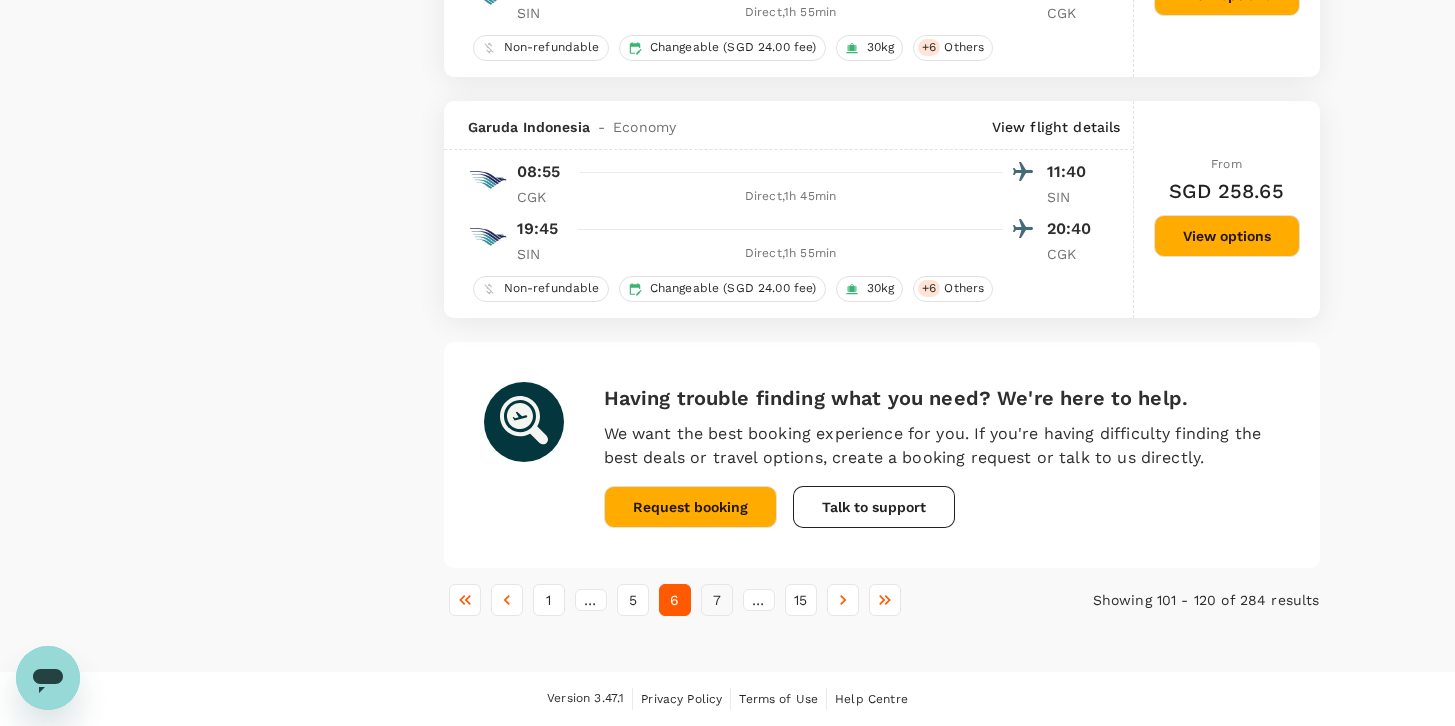 click on "7" at bounding box center [717, 600] 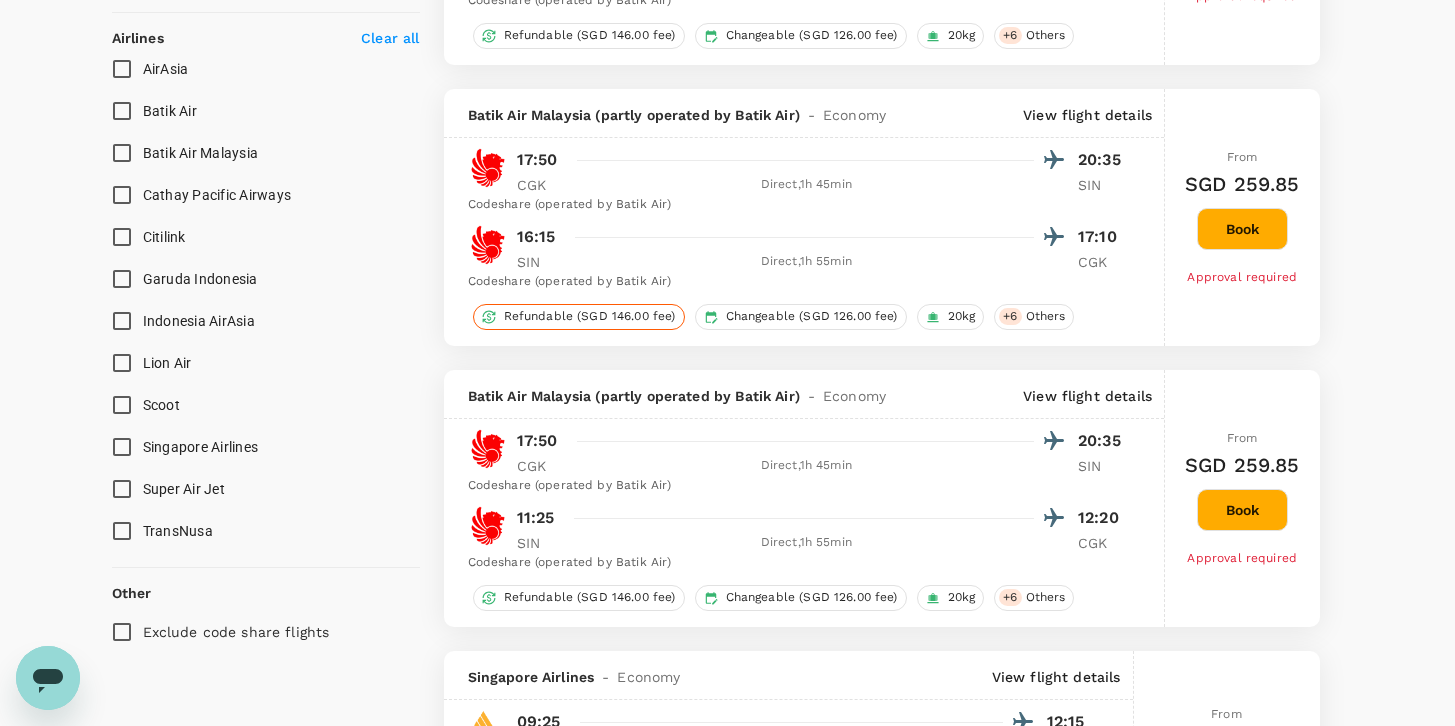 scroll, scrollTop: 1251, scrollLeft: 0, axis: vertical 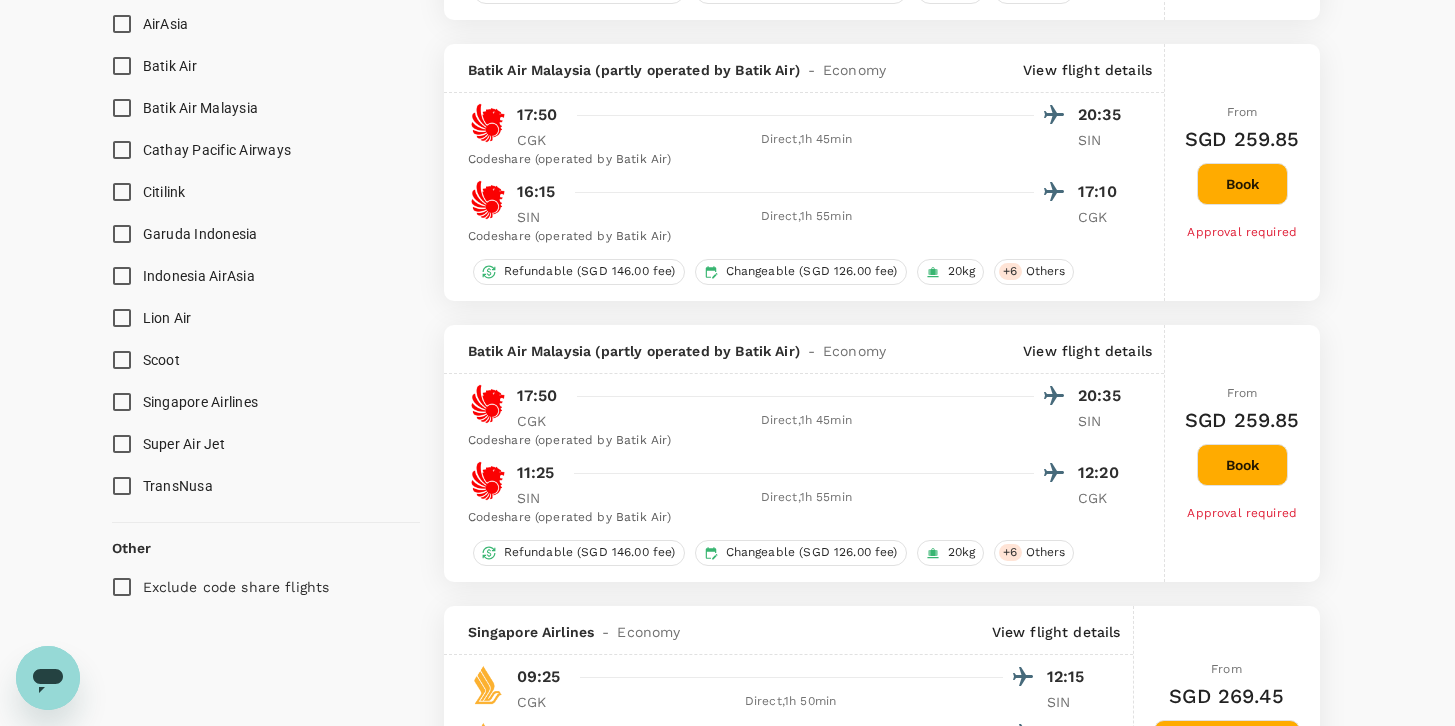 click on "Garuda Indonesia" at bounding box center [122, 234] 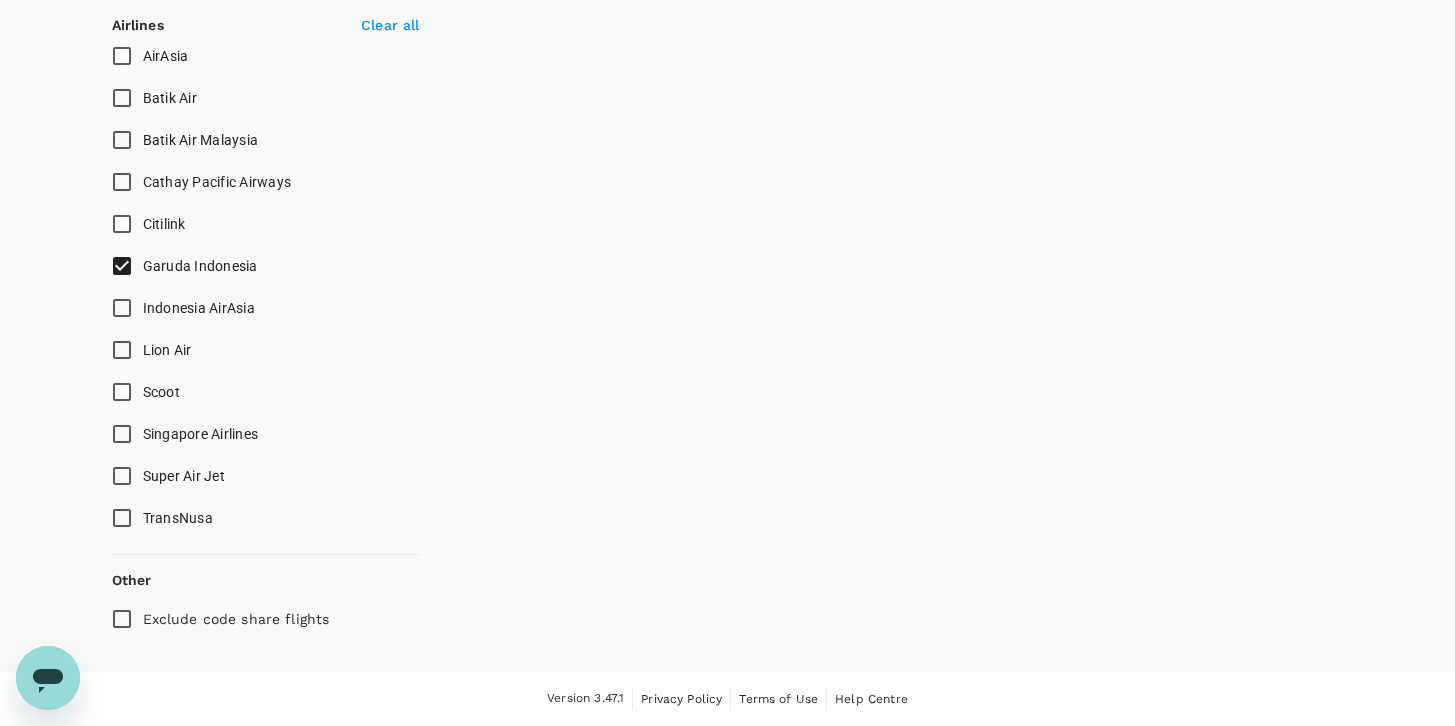 scroll, scrollTop: 1216, scrollLeft: 0, axis: vertical 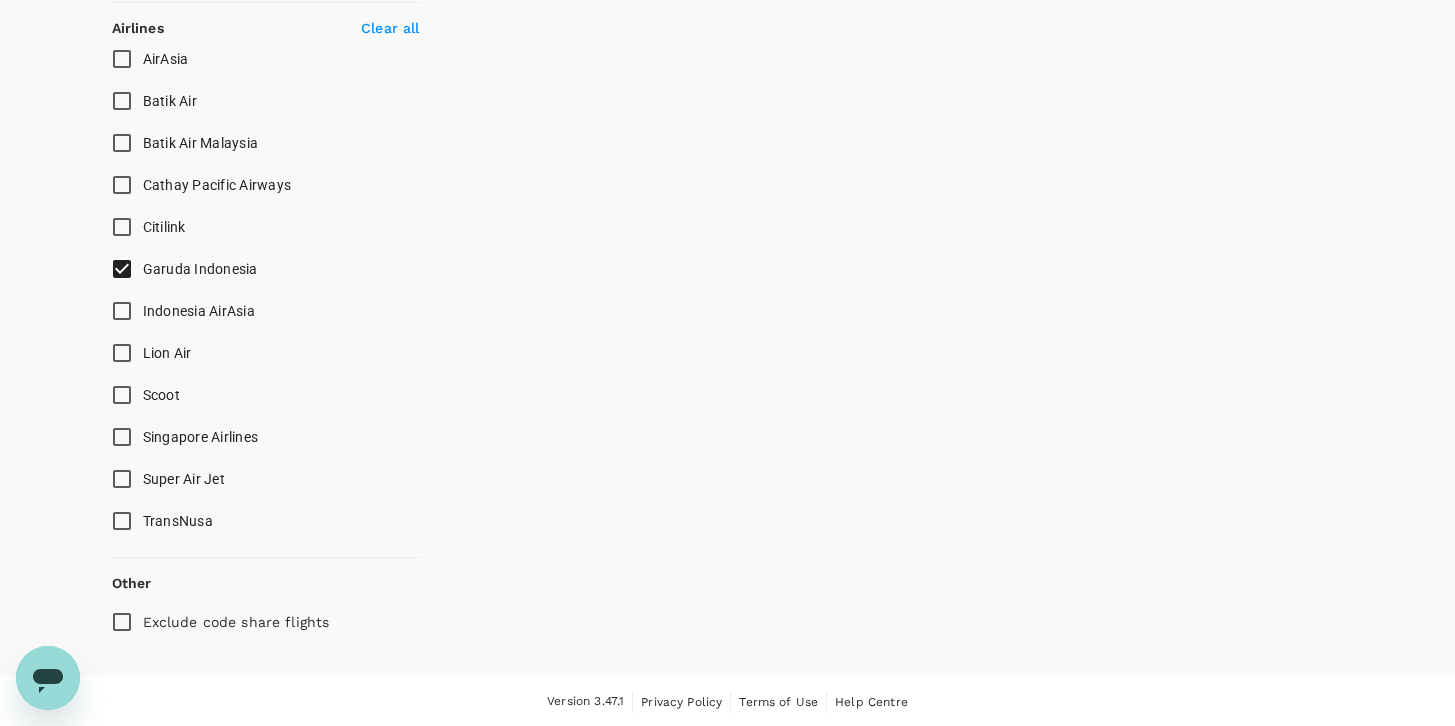 click on "Singapore Airlines" at bounding box center [122, 437] 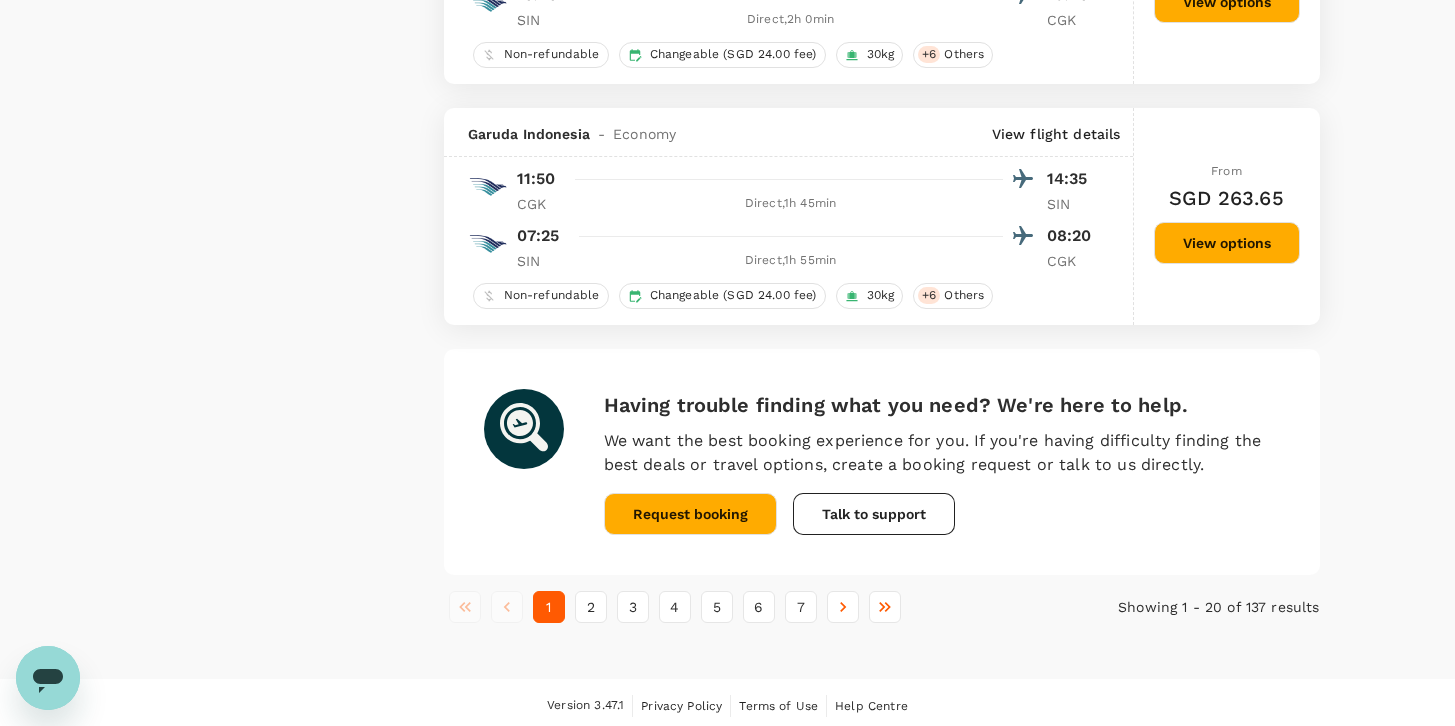 scroll, scrollTop: 4709, scrollLeft: 0, axis: vertical 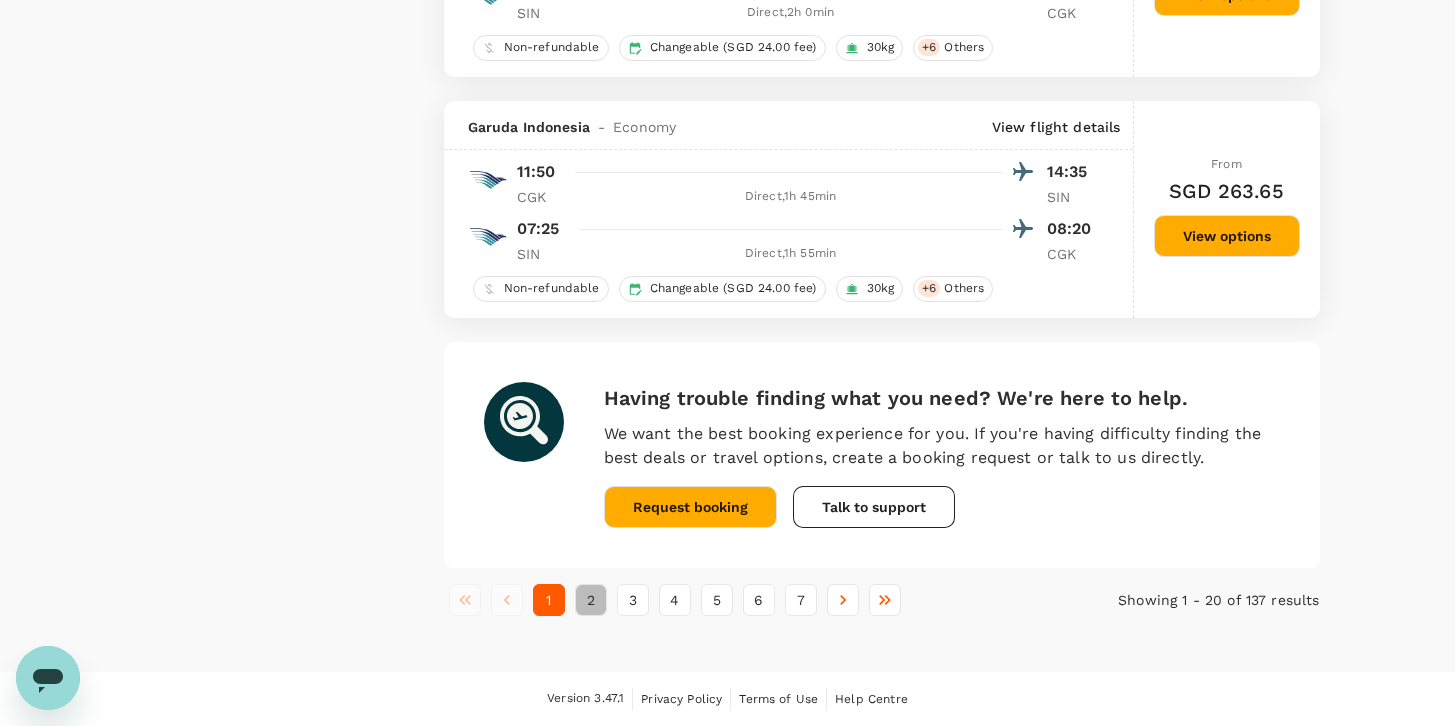 click on "2" at bounding box center [591, 600] 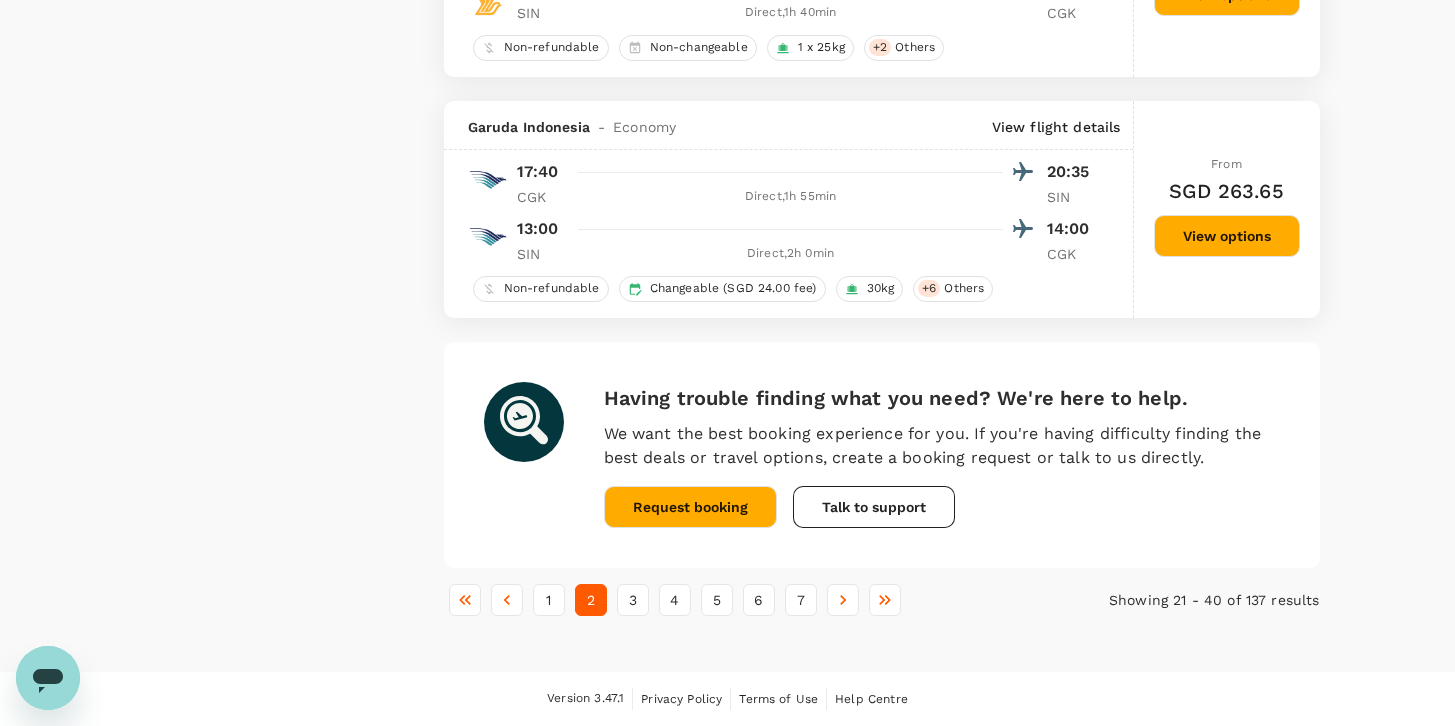 scroll, scrollTop: 4709, scrollLeft: 0, axis: vertical 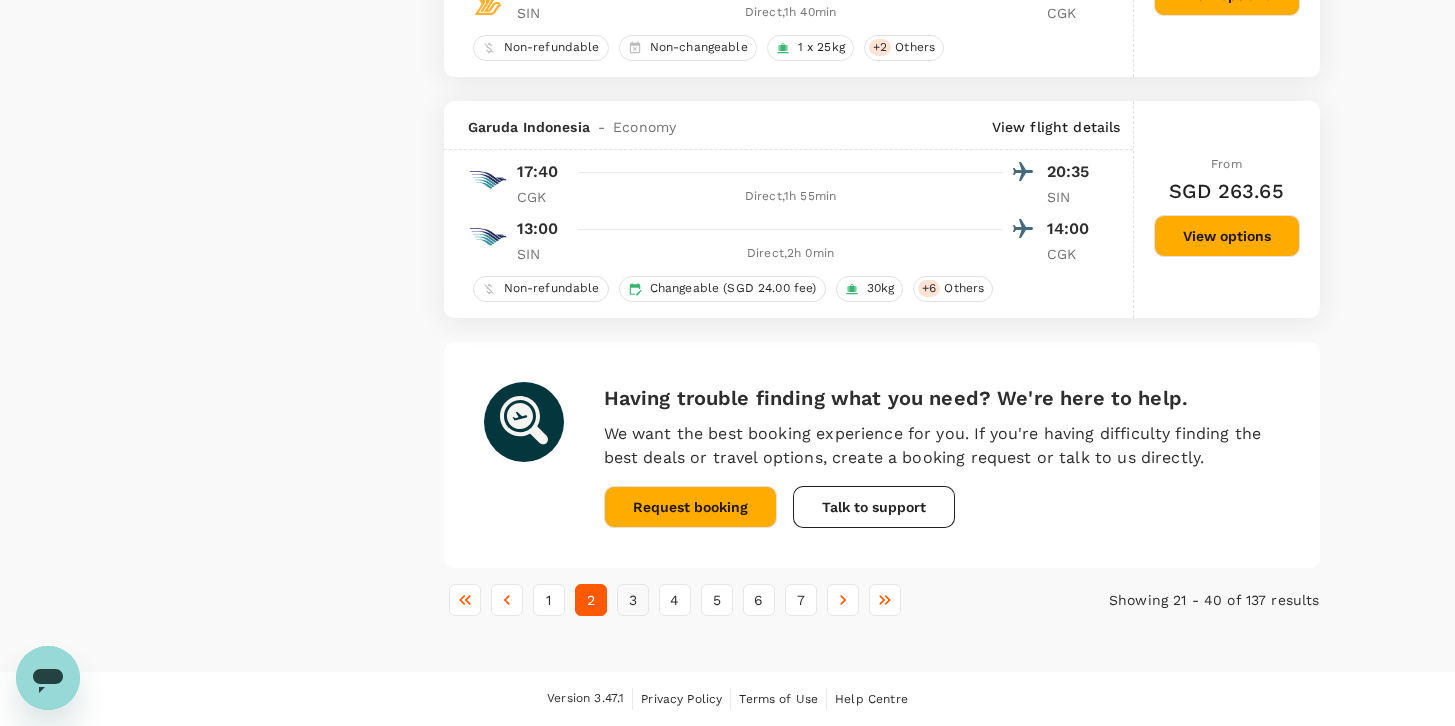 click on "3" at bounding box center [633, 600] 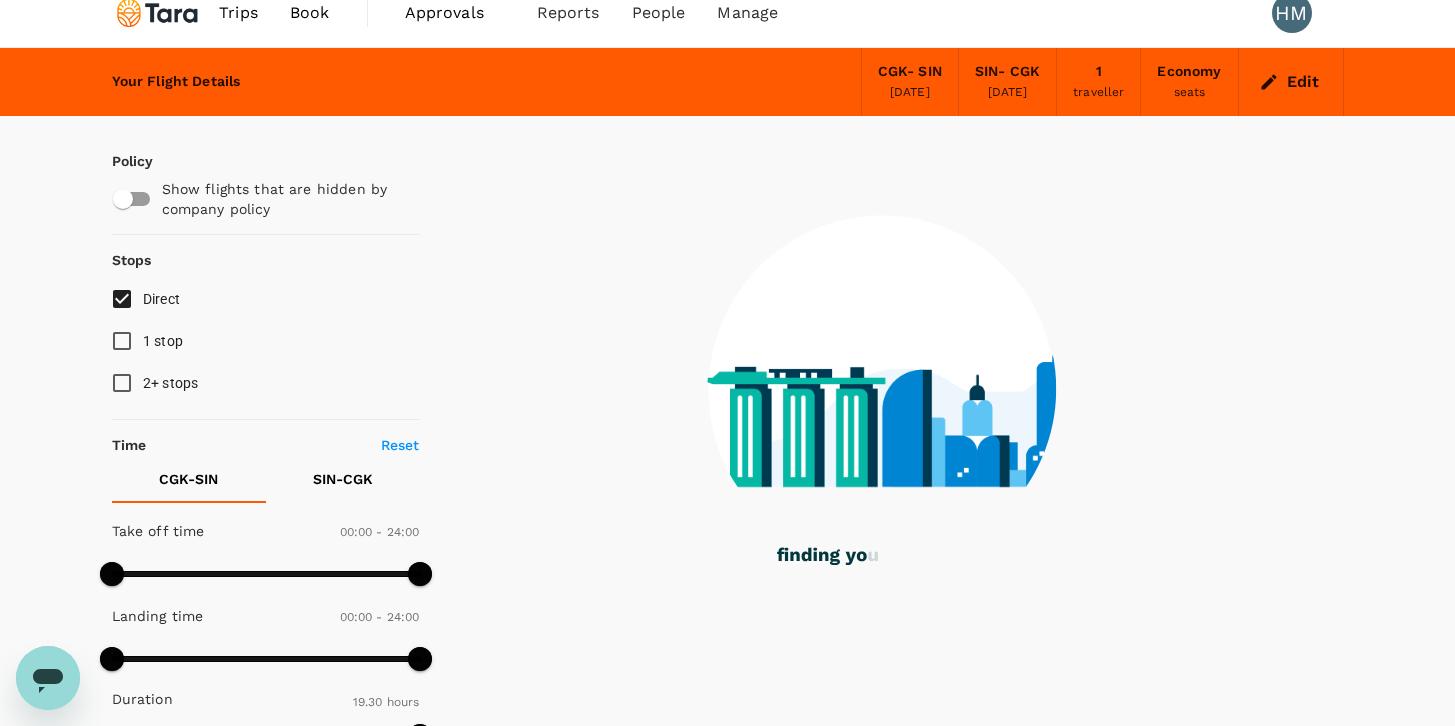 scroll, scrollTop: 0, scrollLeft: 0, axis: both 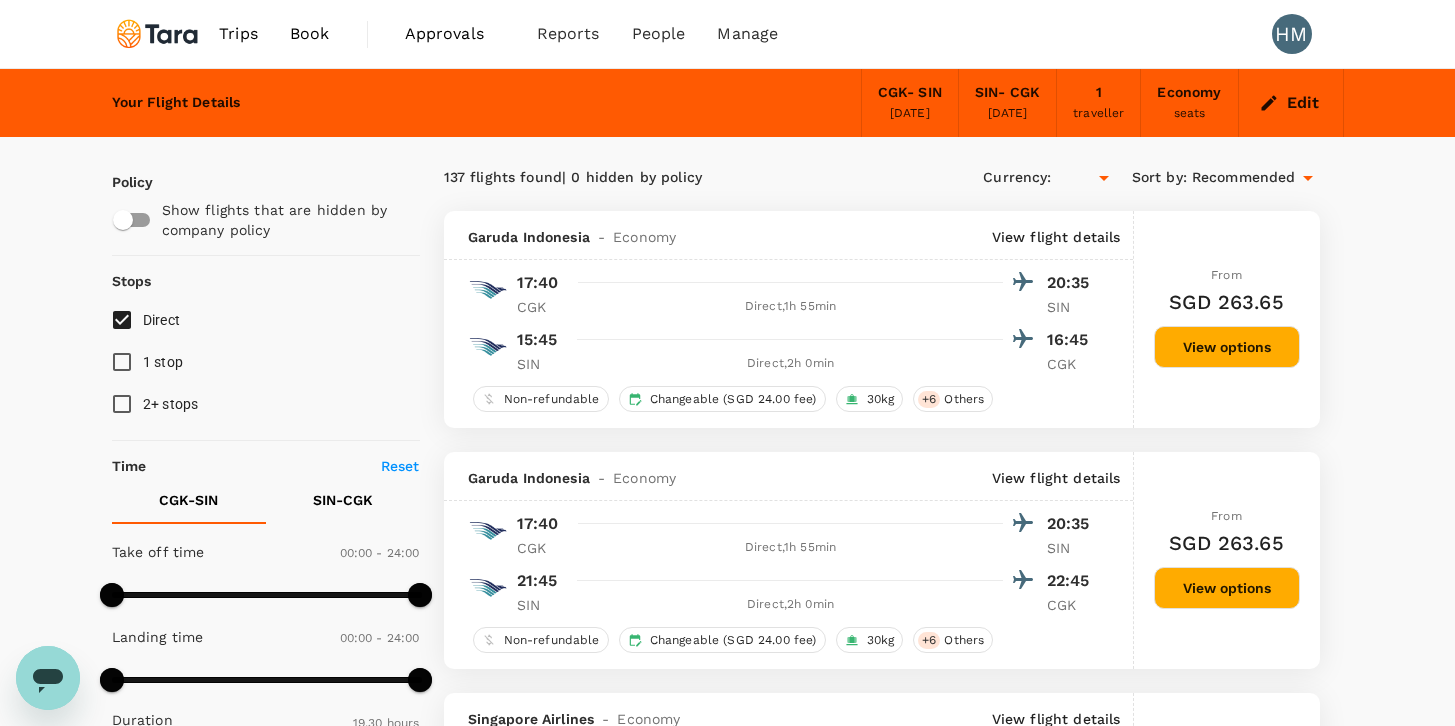 type on "SGD" 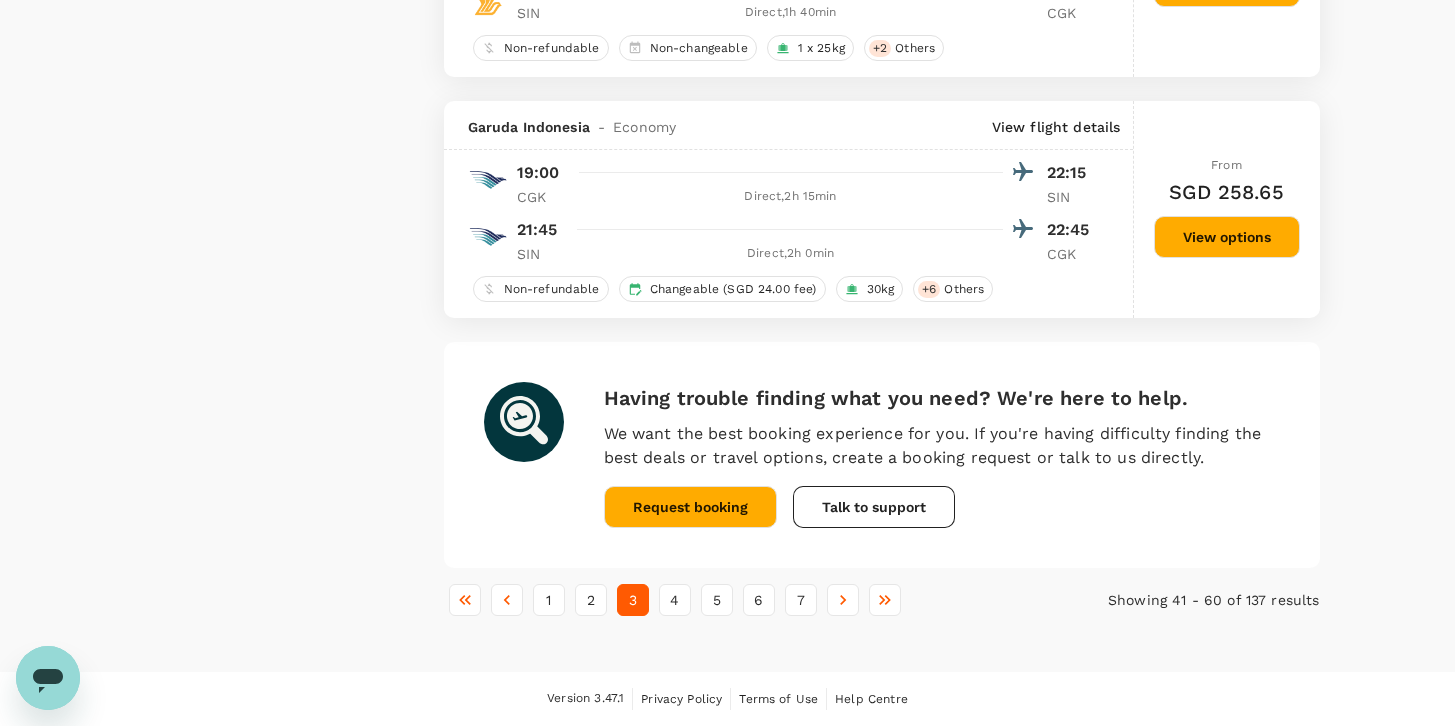 scroll, scrollTop: 4789, scrollLeft: 0, axis: vertical 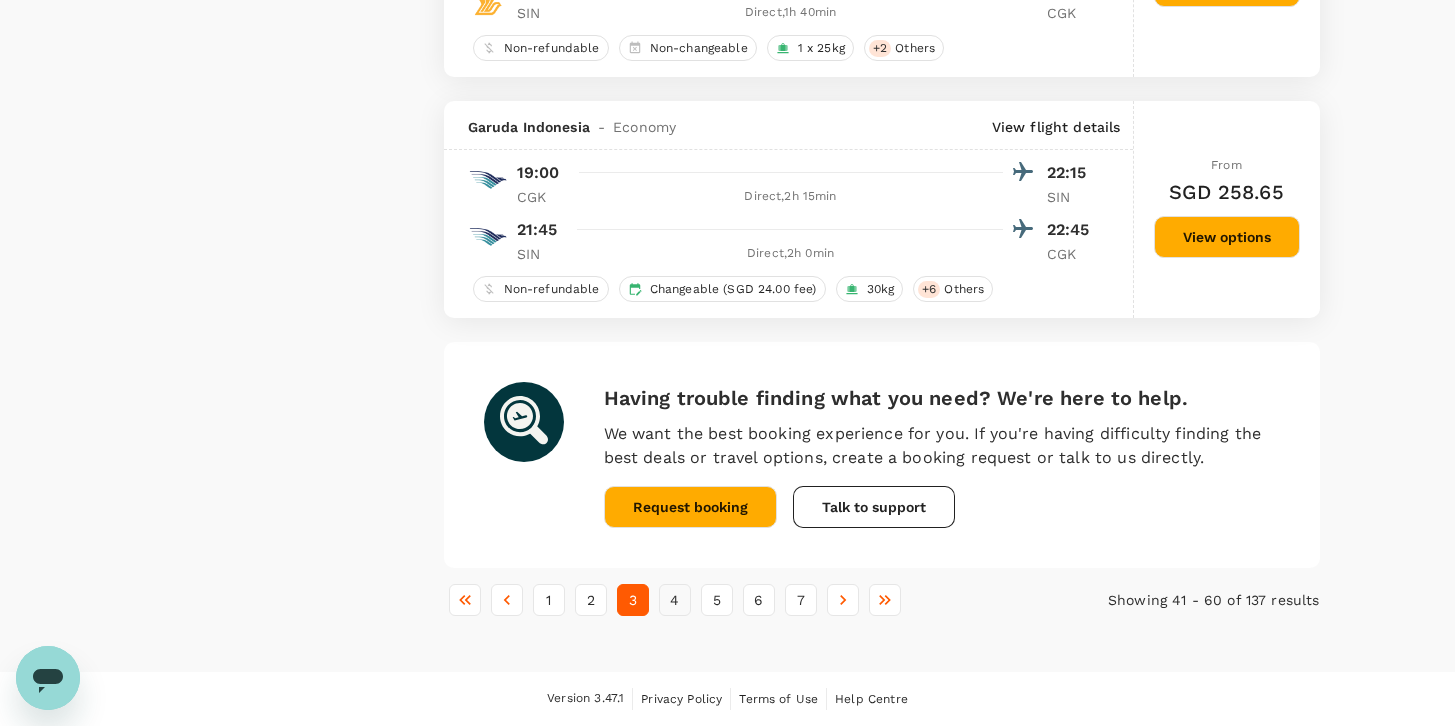 click on "4" at bounding box center (675, 600) 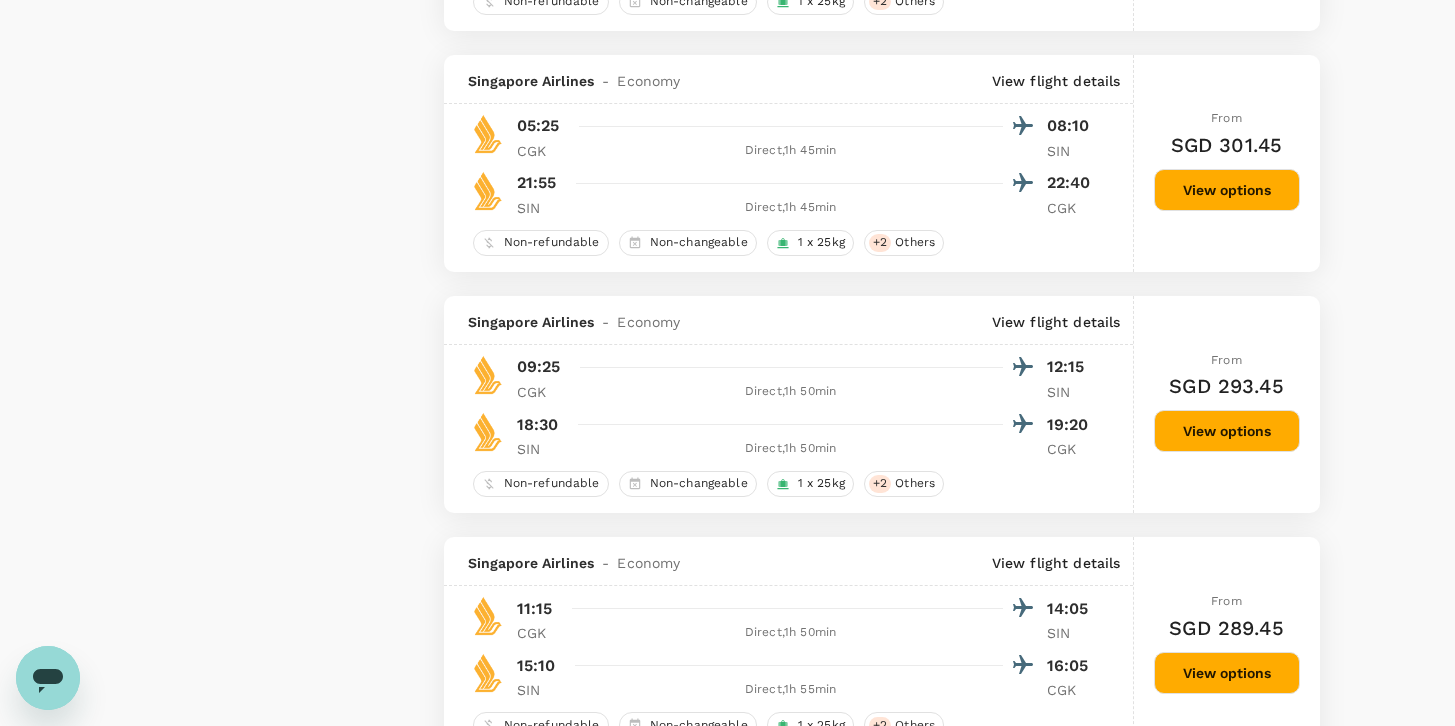 scroll, scrollTop: 2844, scrollLeft: 0, axis: vertical 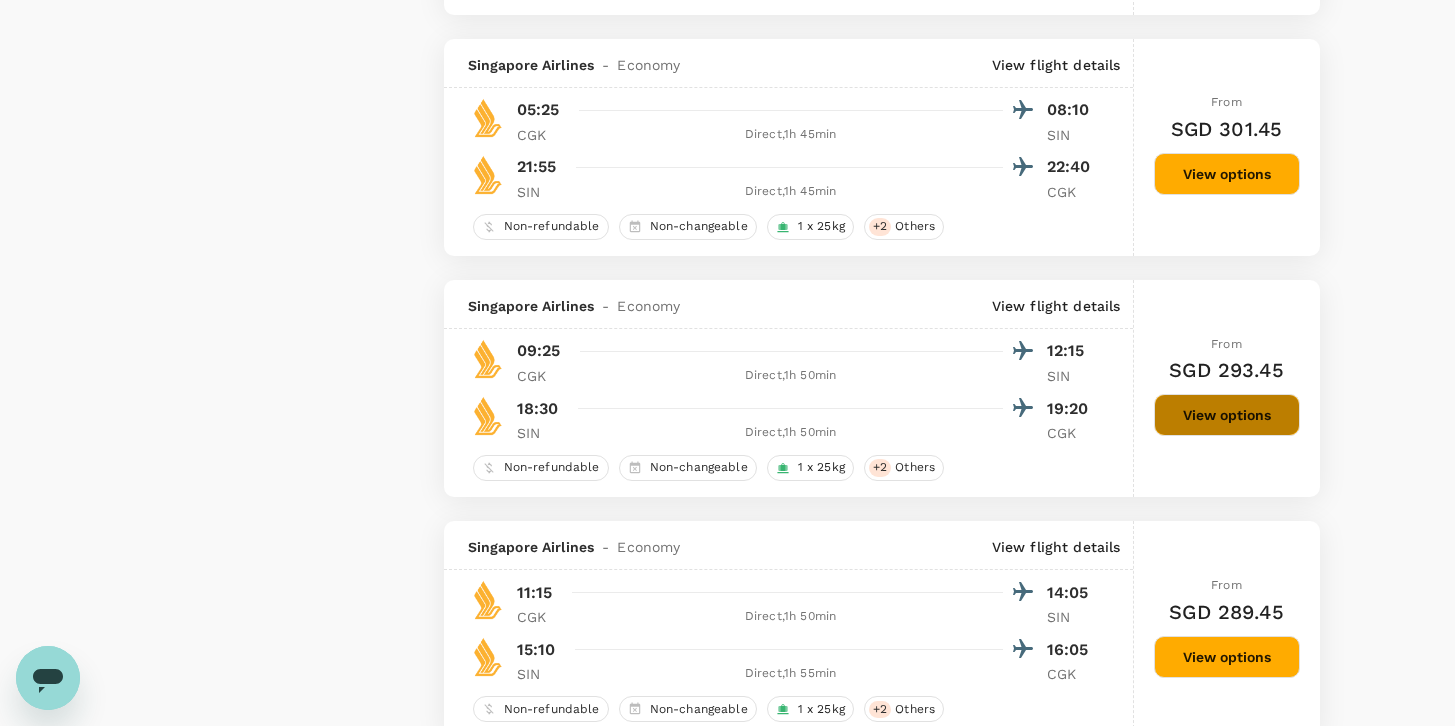 click on "View options" at bounding box center [1227, 415] 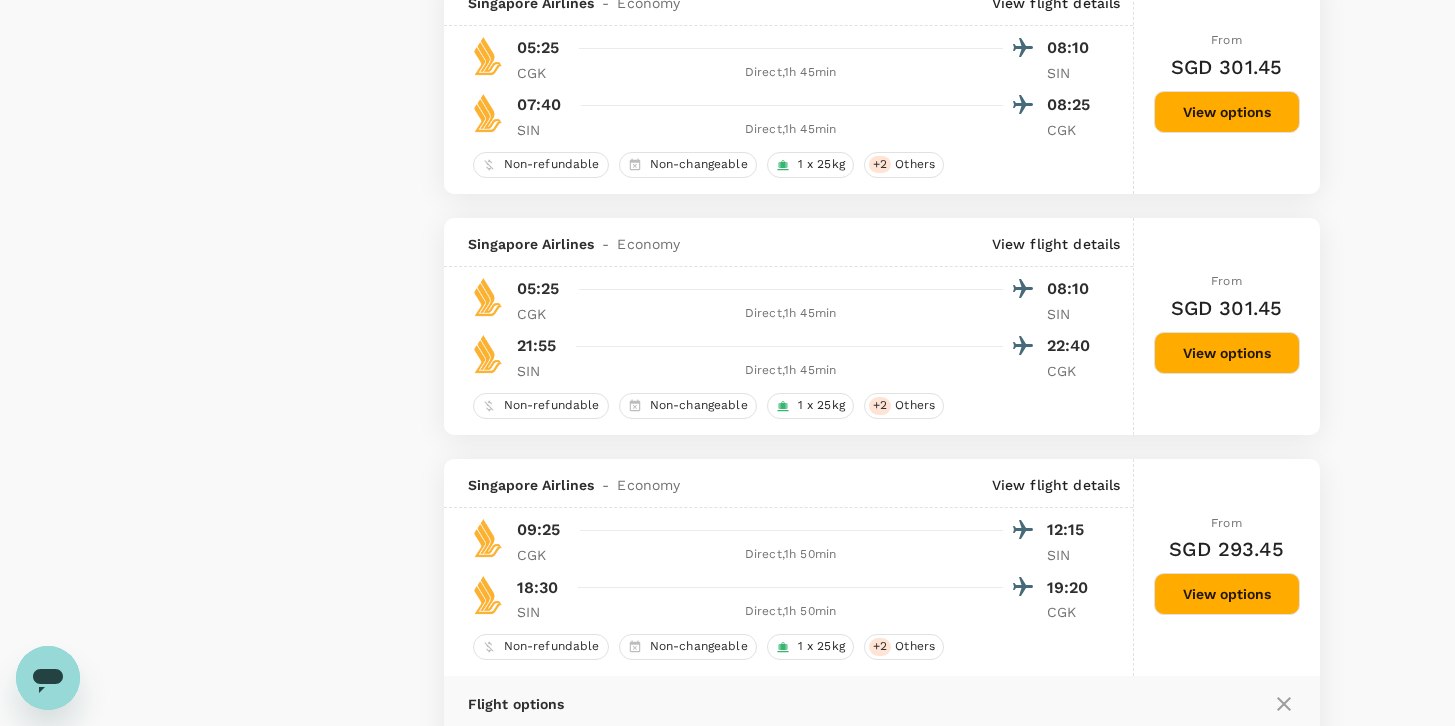 scroll, scrollTop: 2664, scrollLeft: 0, axis: vertical 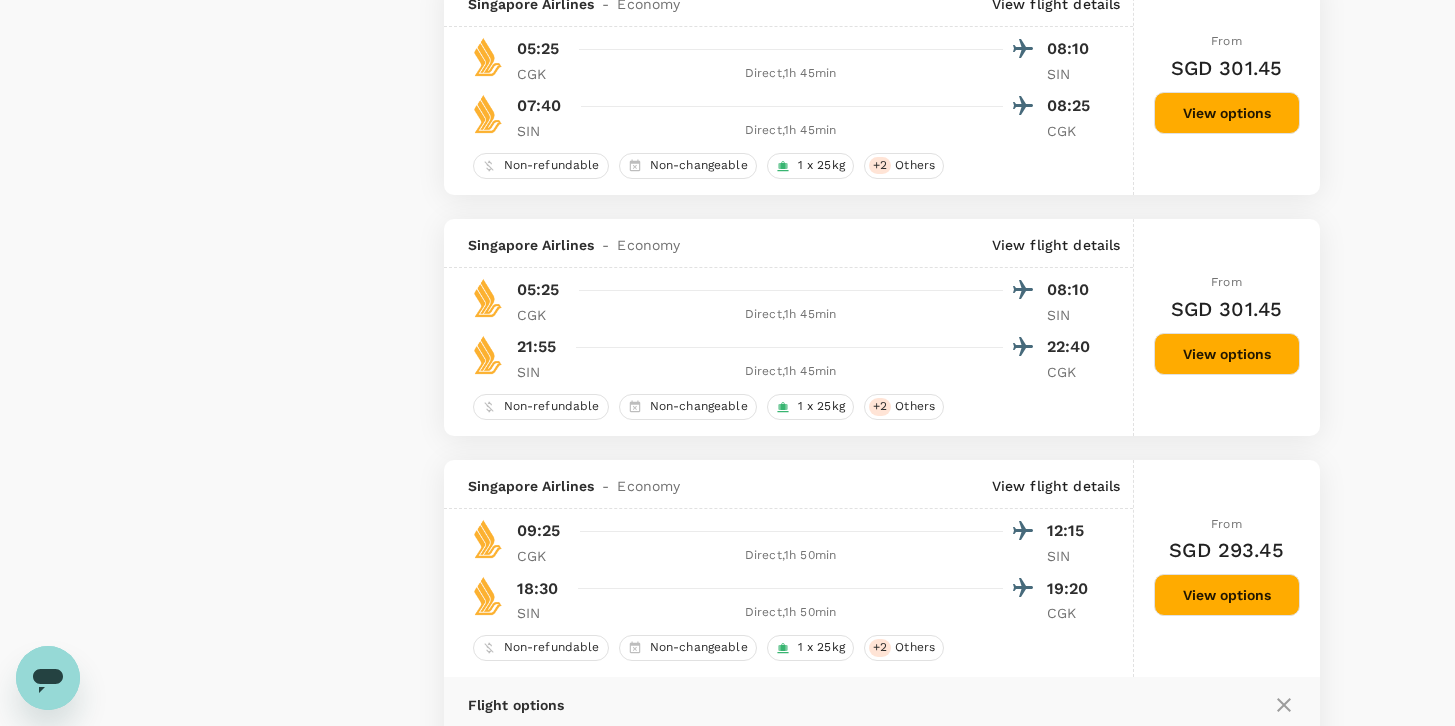 click at bounding box center (488, 355) 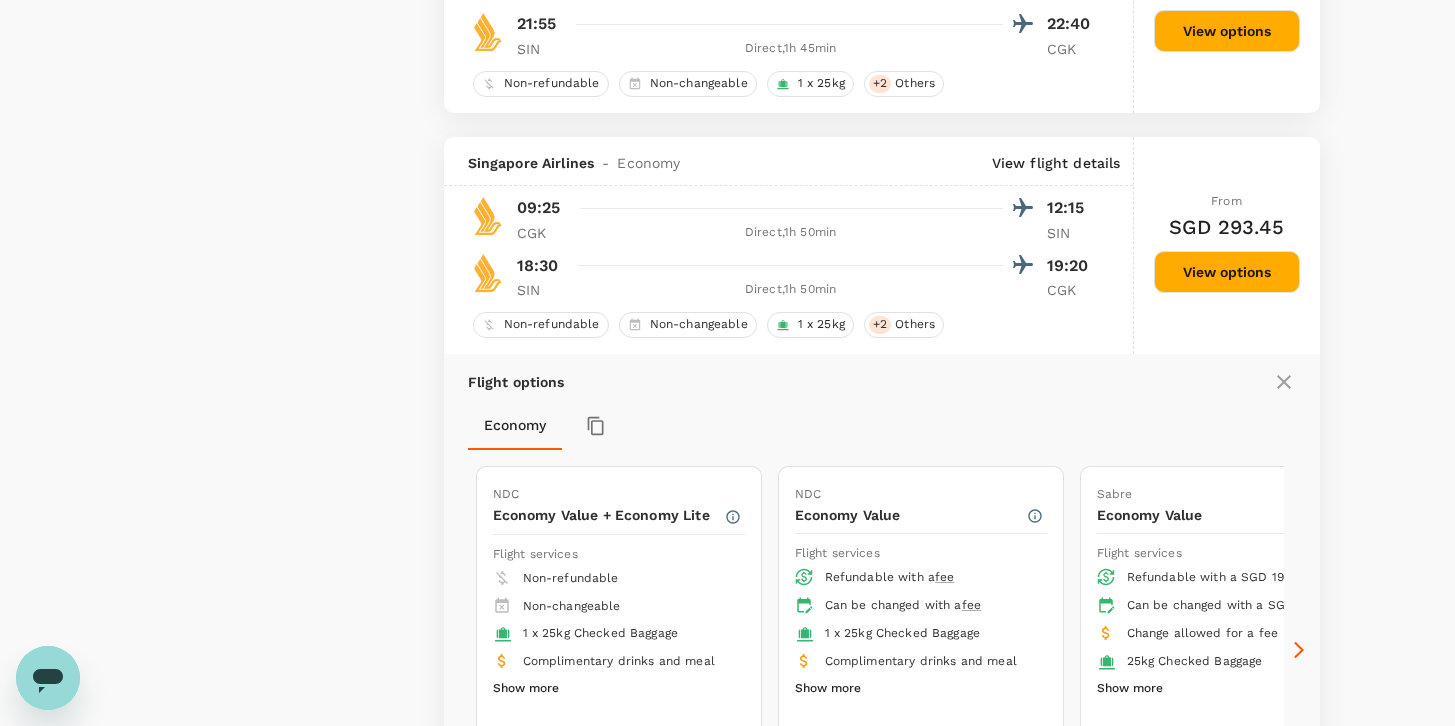 scroll, scrollTop: 2988, scrollLeft: 0, axis: vertical 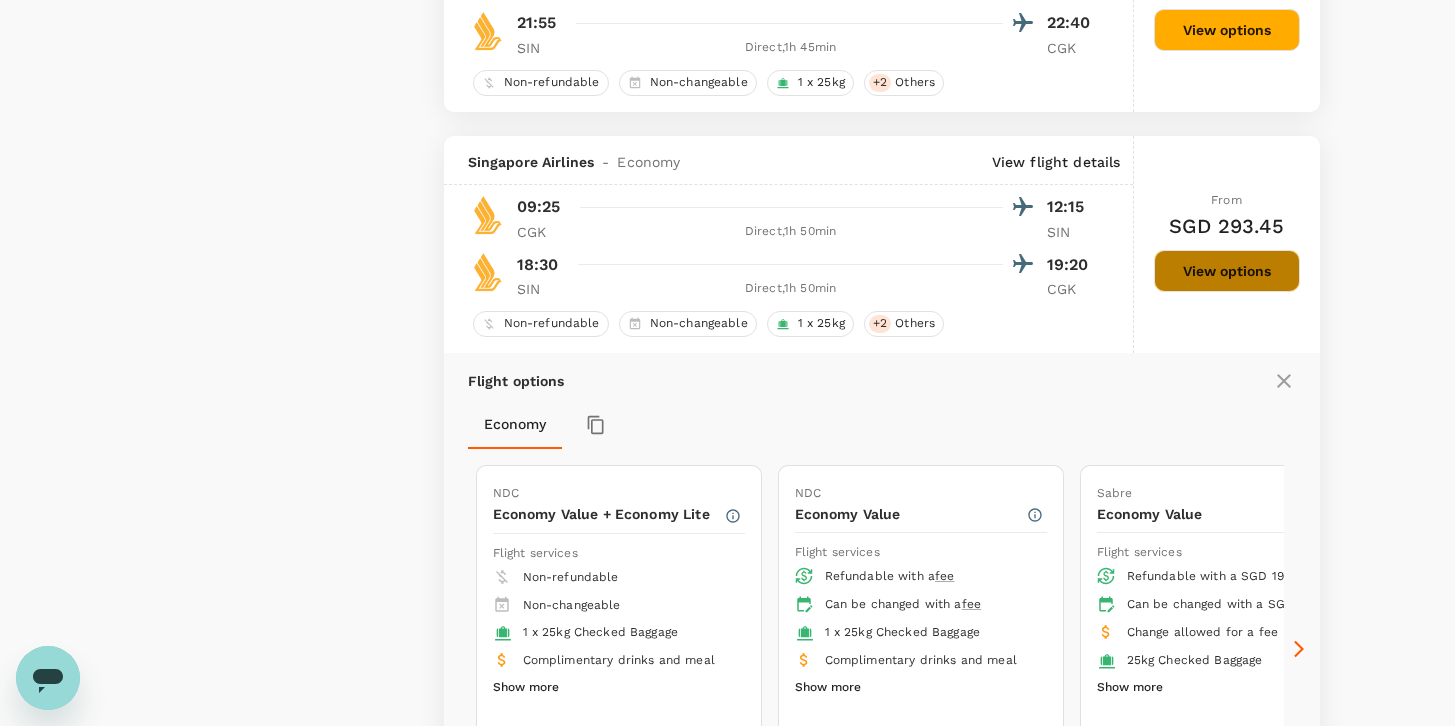 click on "View options" at bounding box center [1227, 271] 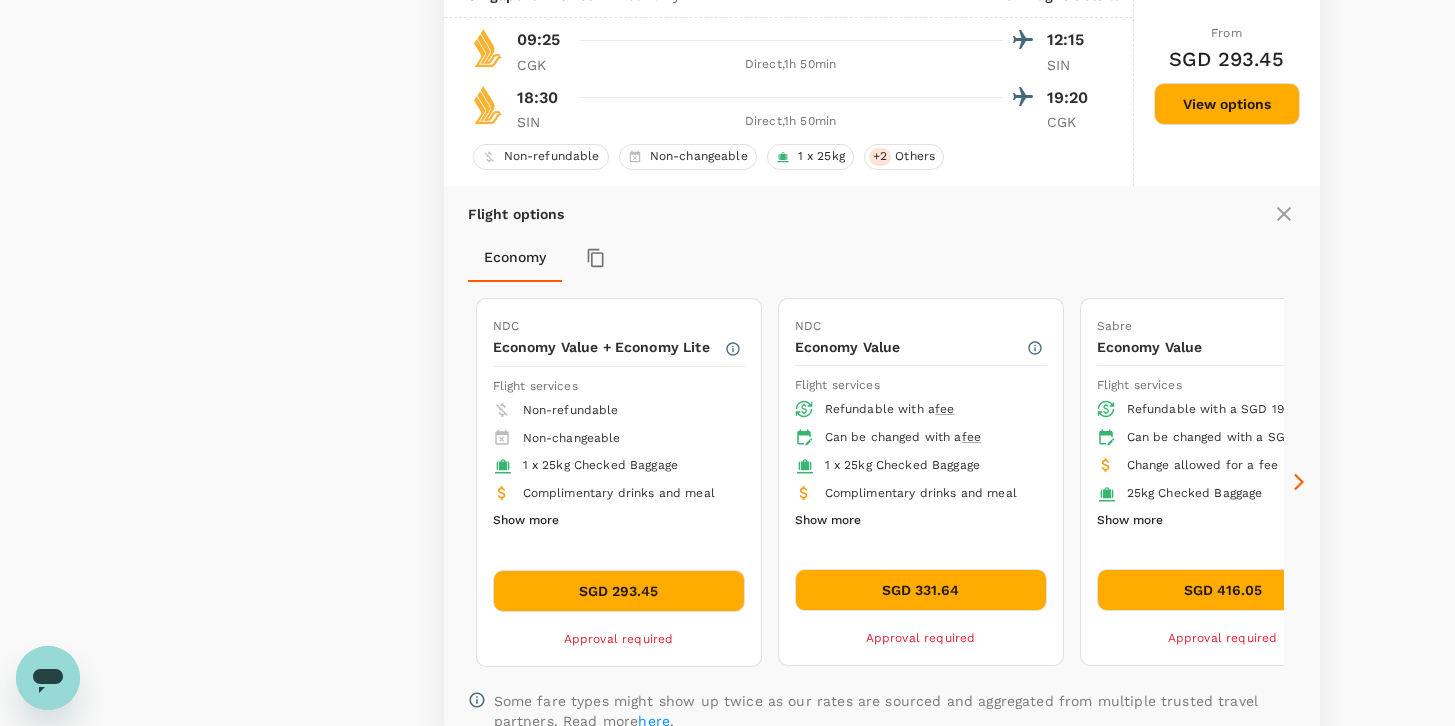 scroll, scrollTop: 3179, scrollLeft: 0, axis: vertical 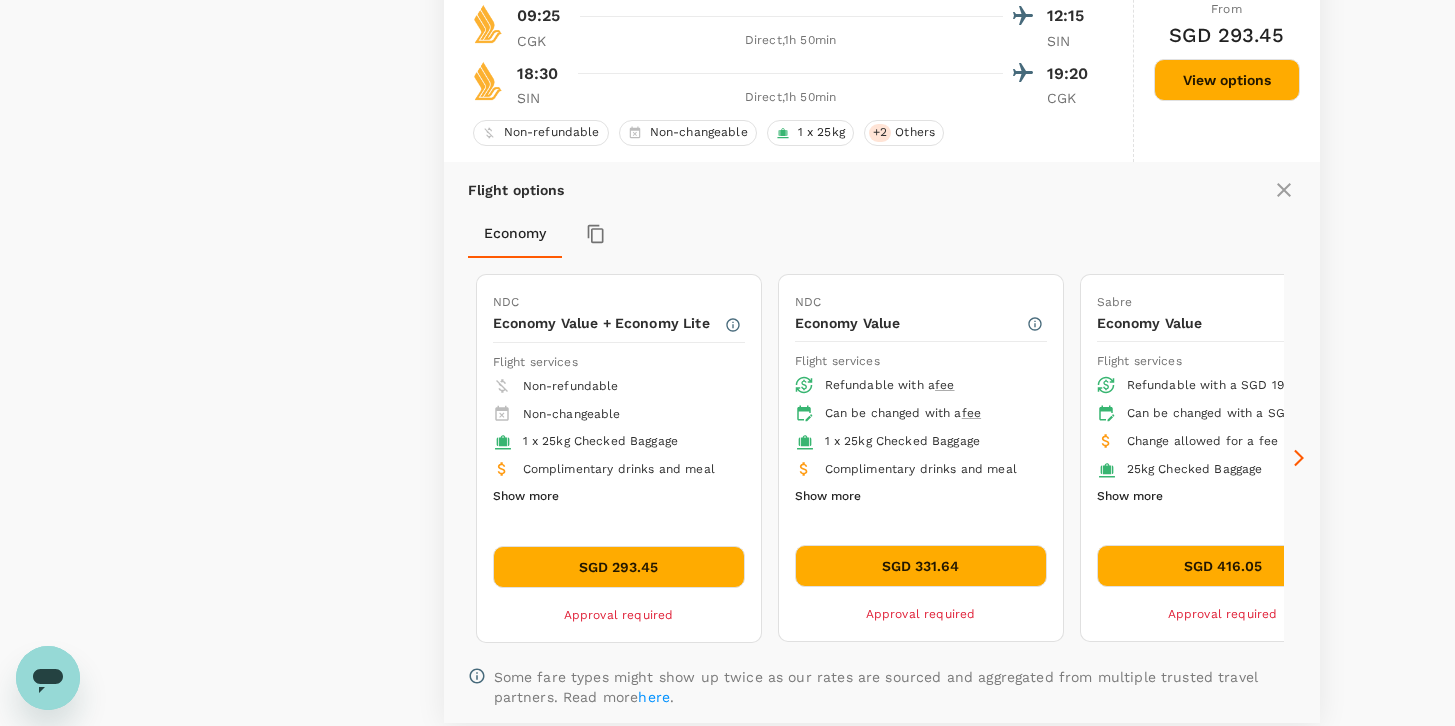 click on "SGD 293.45" at bounding box center [619, 567] 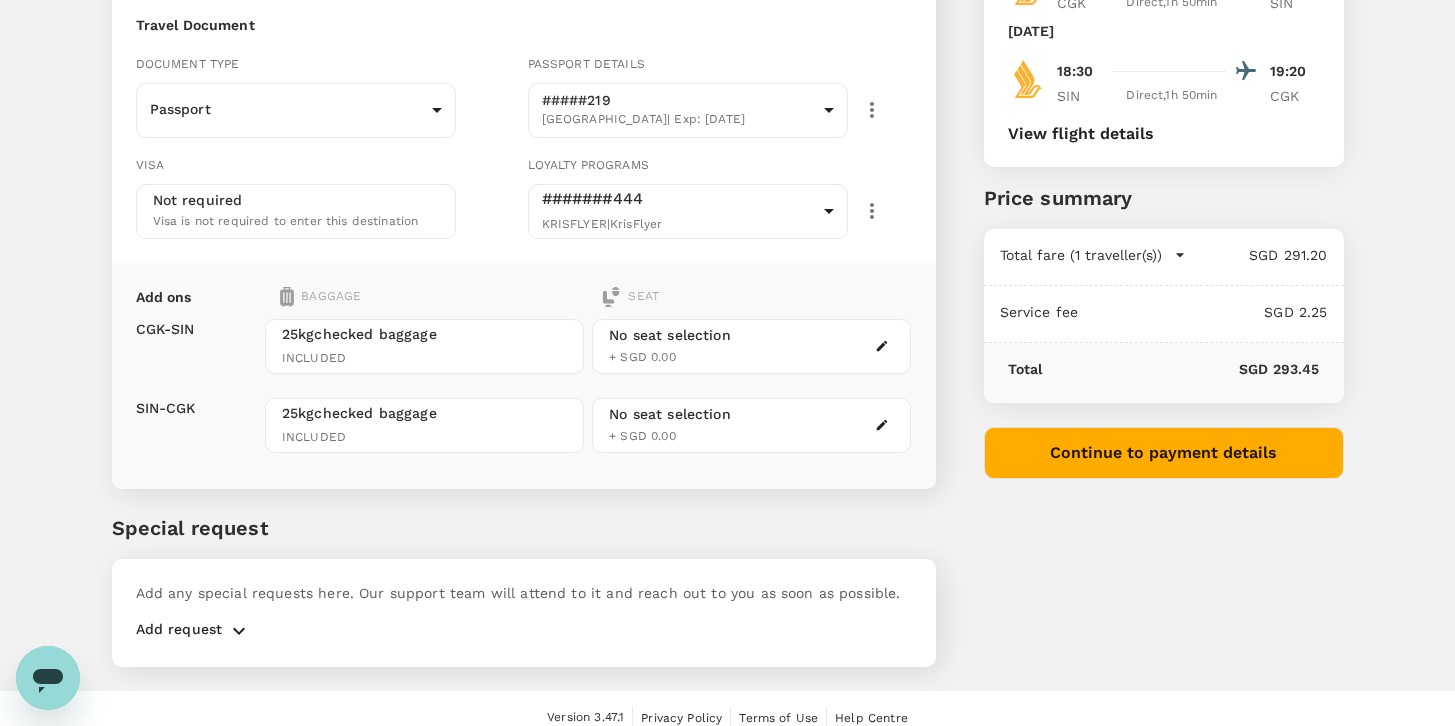 scroll, scrollTop: 234, scrollLeft: 0, axis: vertical 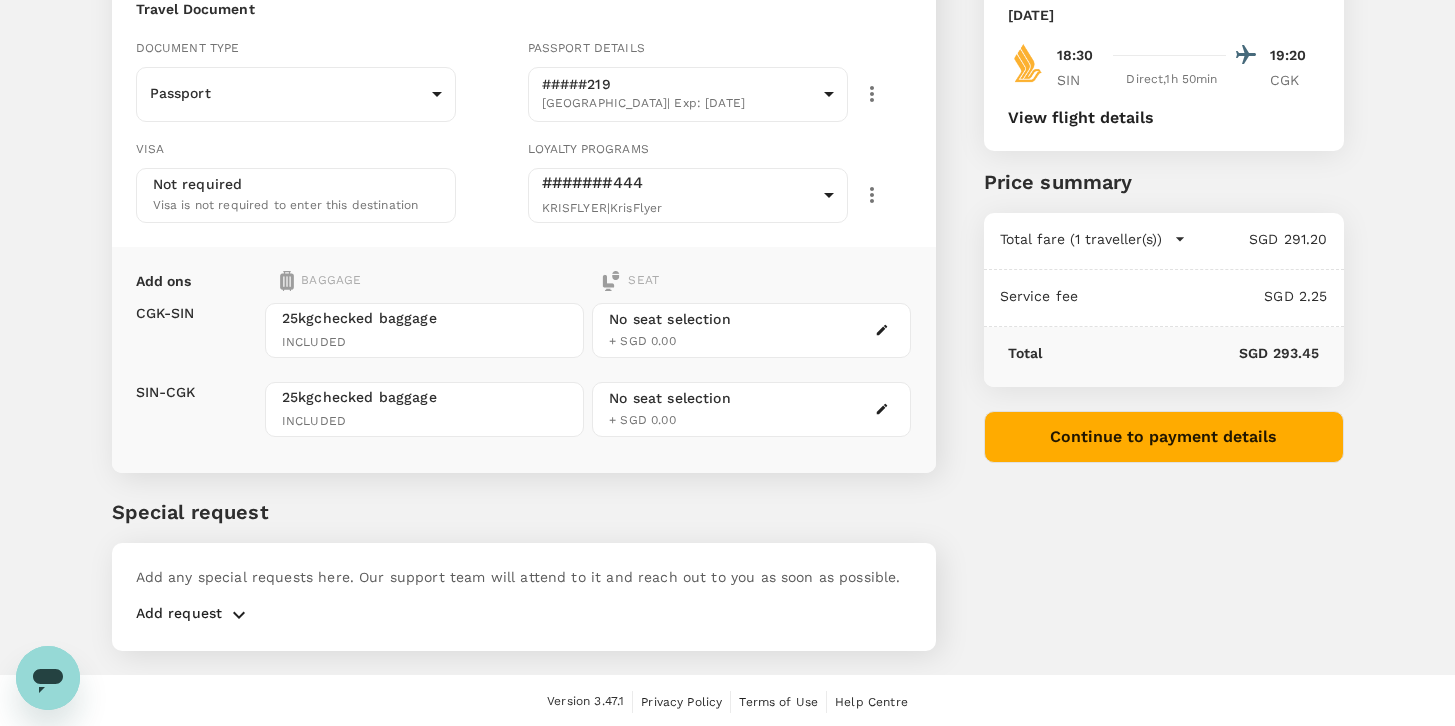 click on "Add request" at bounding box center (179, 615) 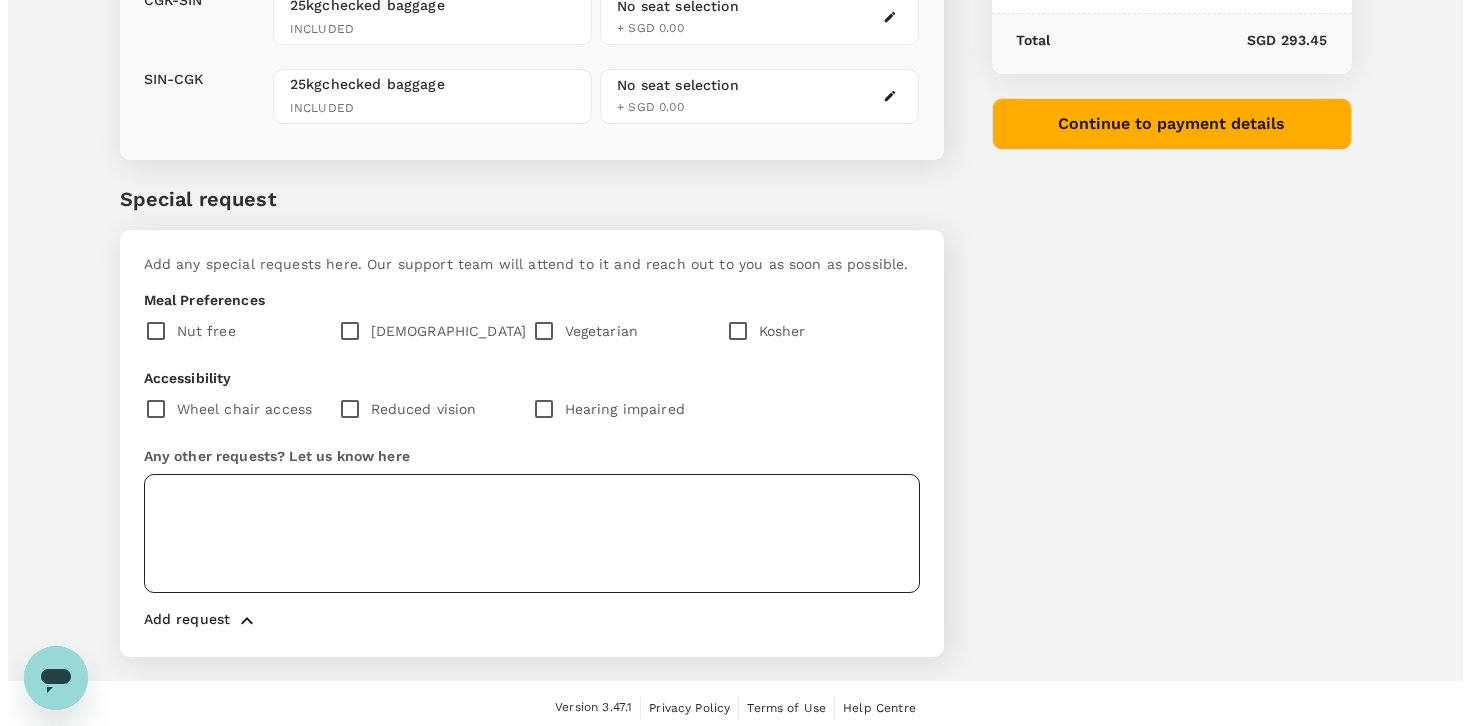 scroll, scrollTop: 553, scrollLeft: 0, axis: vertical 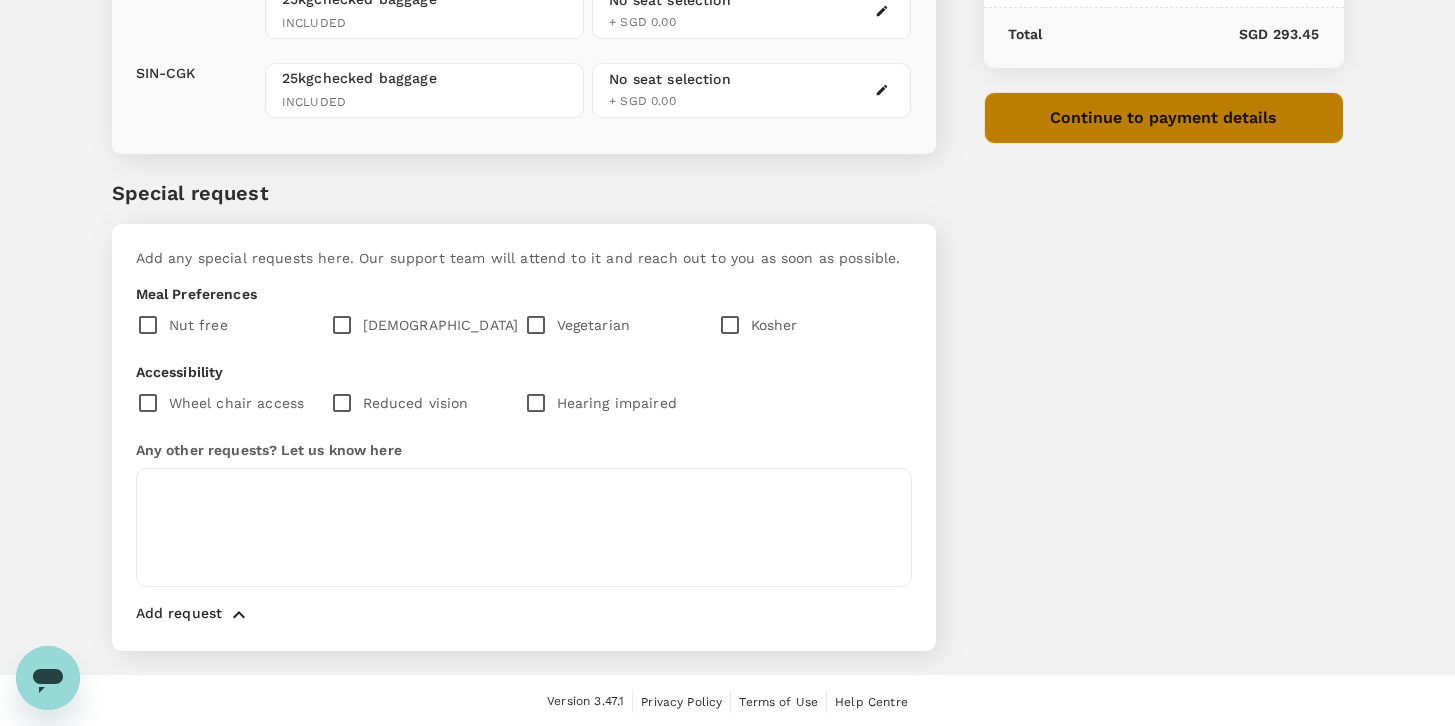 click on "Continue to payment details" at bounding box center [1164, 118] 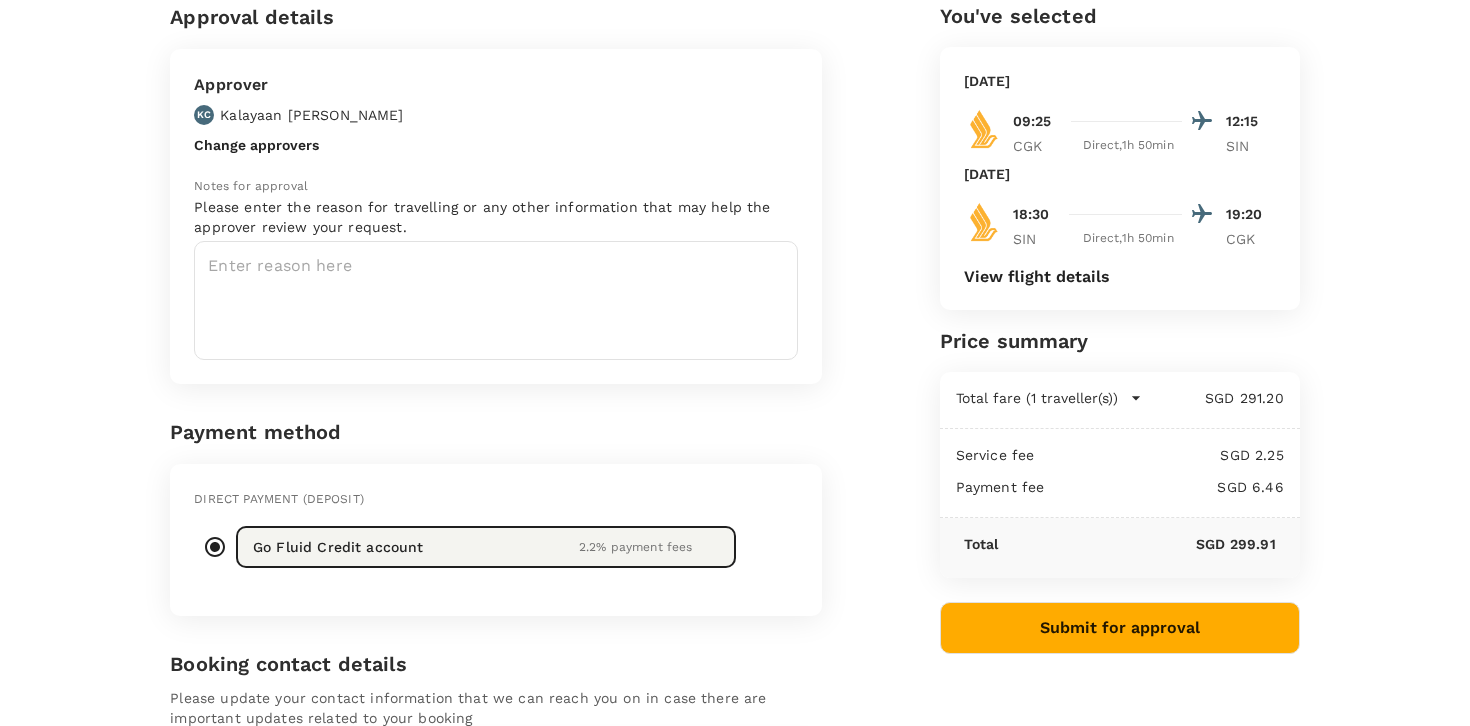 scroll, scrollTop: 88, scrollLeft: 0, axis: vertical 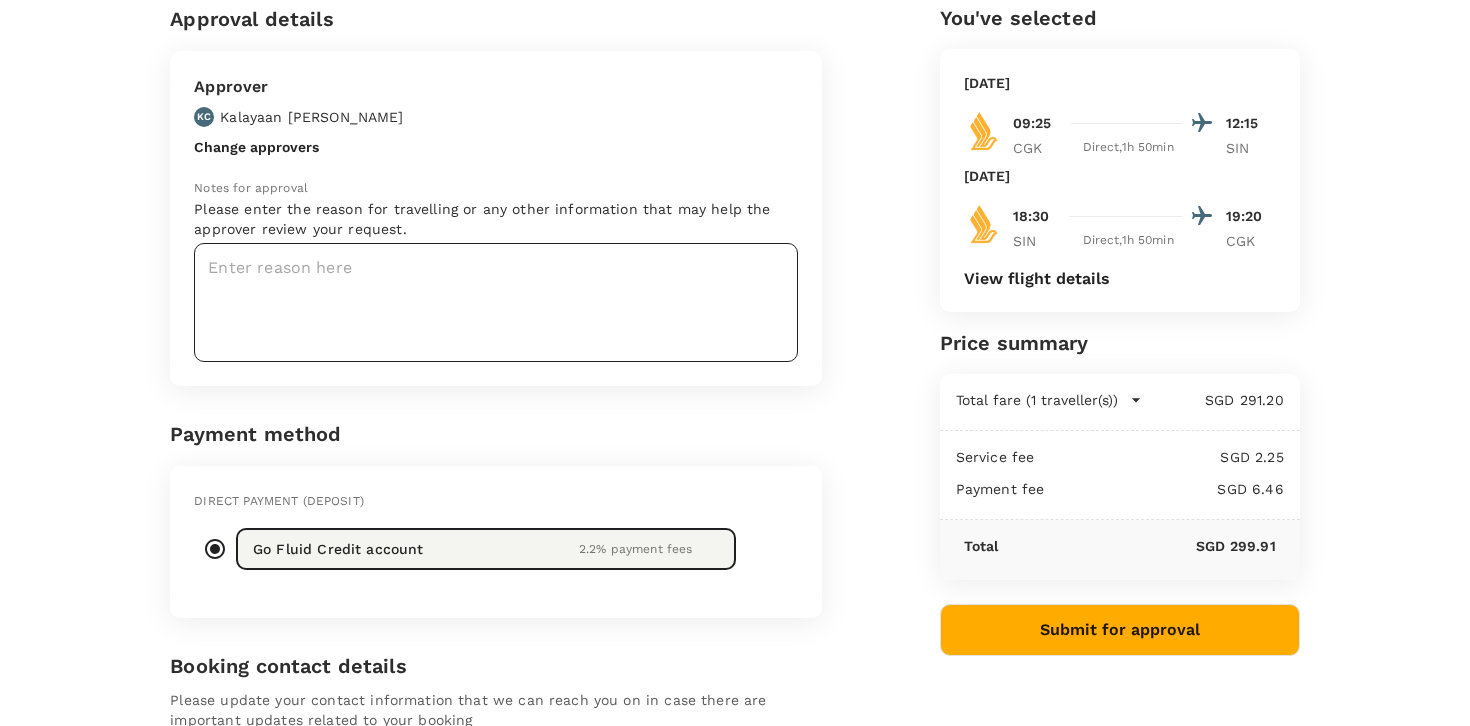 click at bounding box center (496, 302) 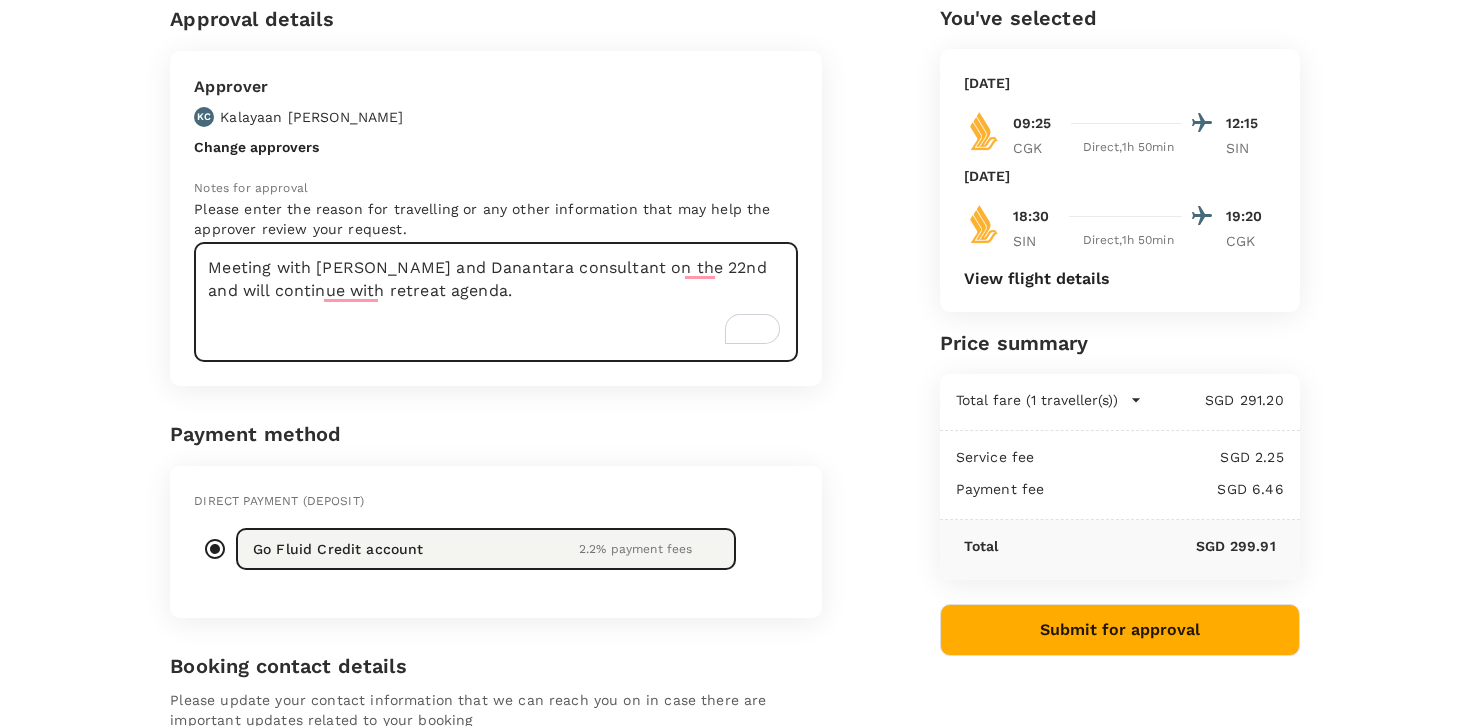 click on "Meeting with [PERSON_NAME] and Danantara consultant on the 22nd and will continue with retreat agenda." at bounding box center [496, 302] 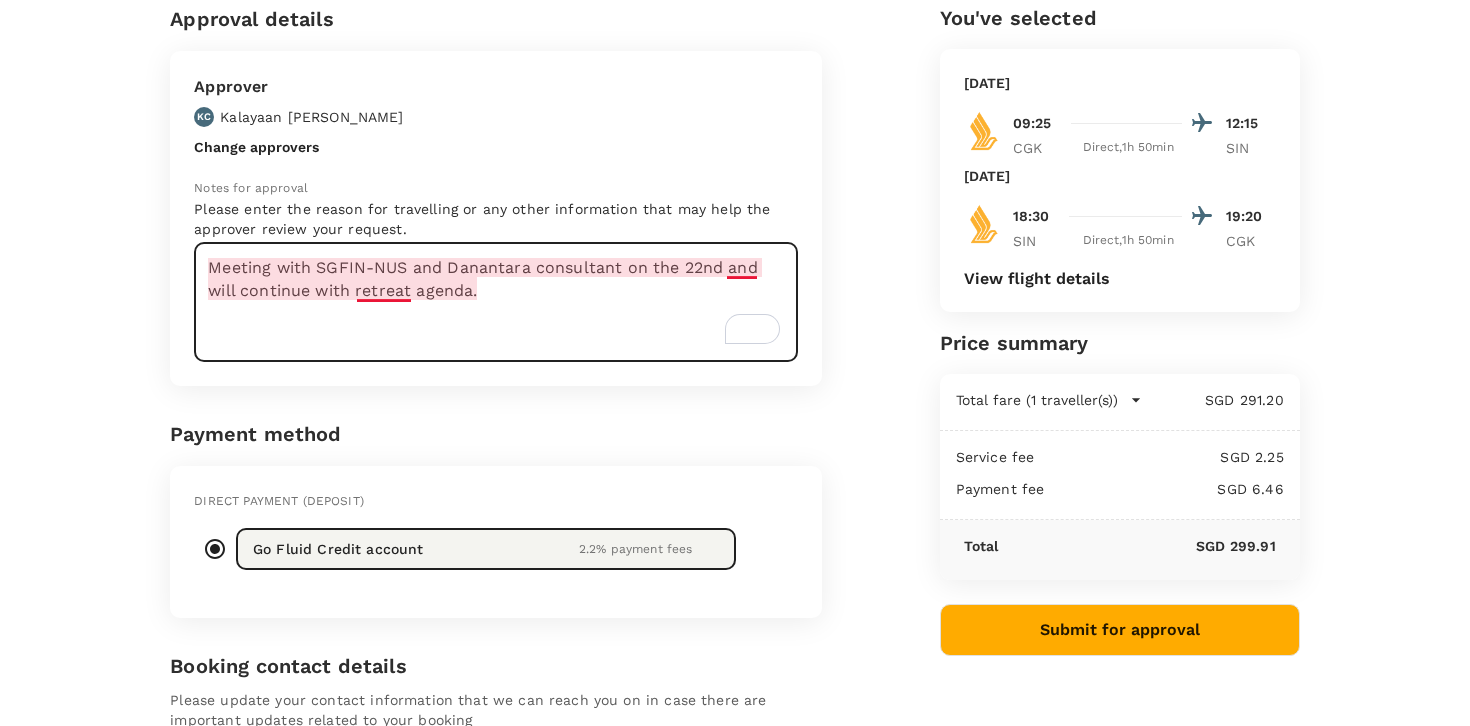 click on "Meeting with SGFIN-NUS and Danantara consultant on the 22nd and will continue with retreat agenda." at bounding box center (496, 302) 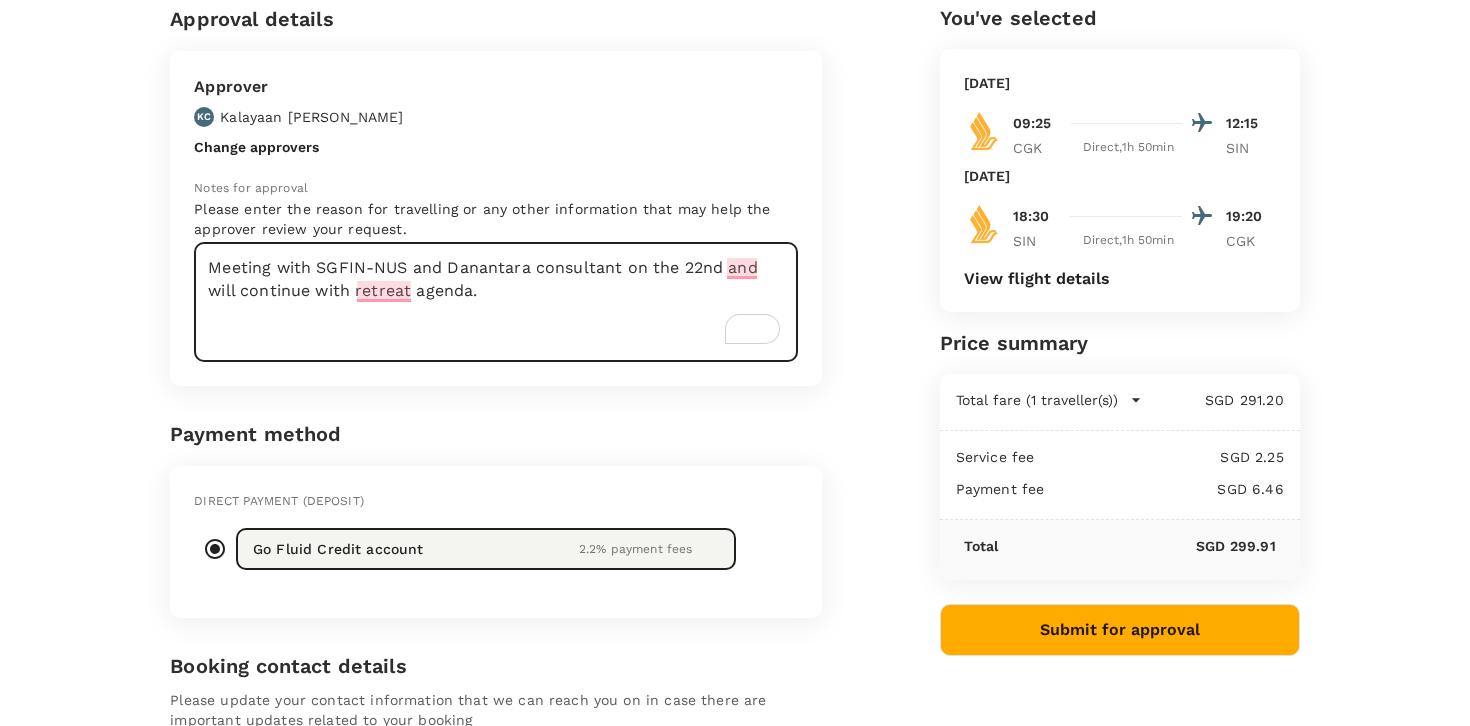 click on "Meeting with SGFIN-NUS and Danantara consultant on the 22nd and will continue with retreat agenda." at bounding box center [496, 302] 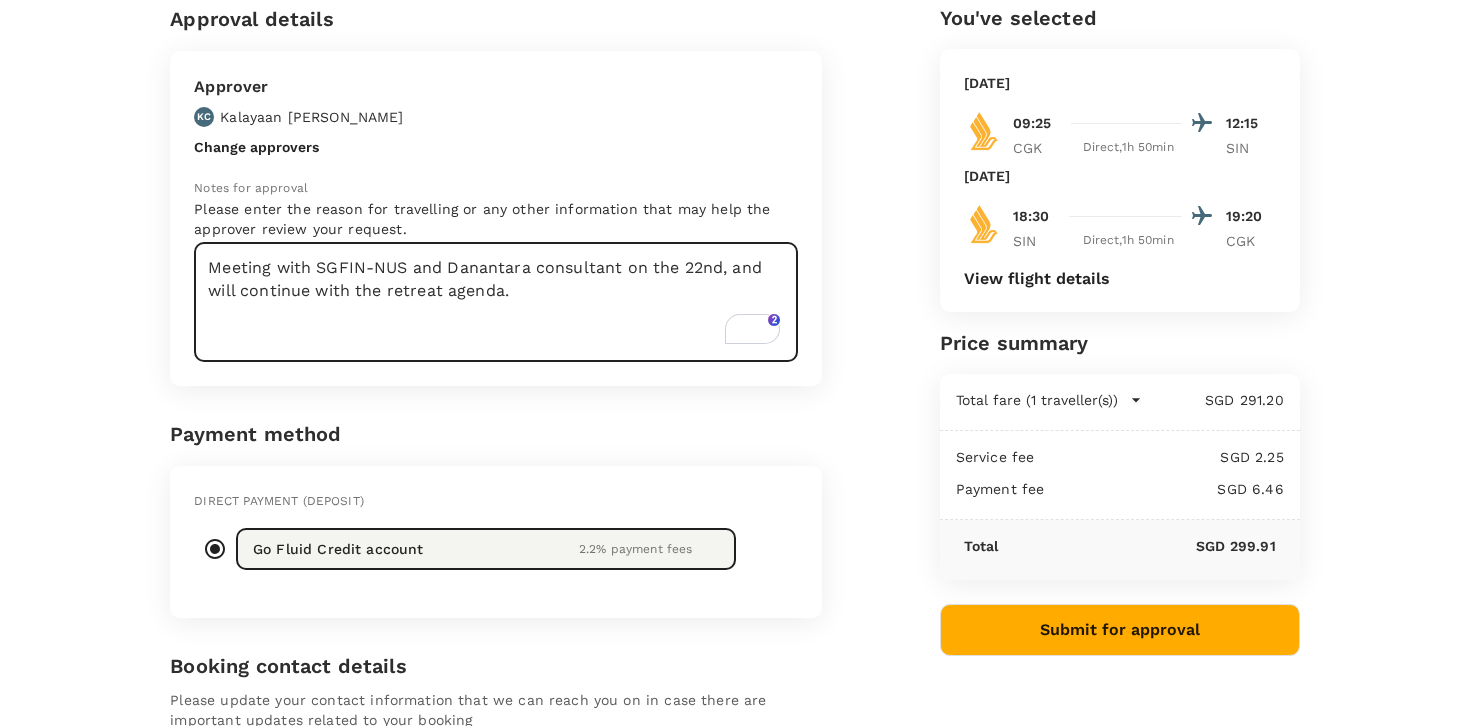 type on "Meeting with SGFIN-NUS and Danantara consultant on the 22nd, and will continue with the retreat agenda." 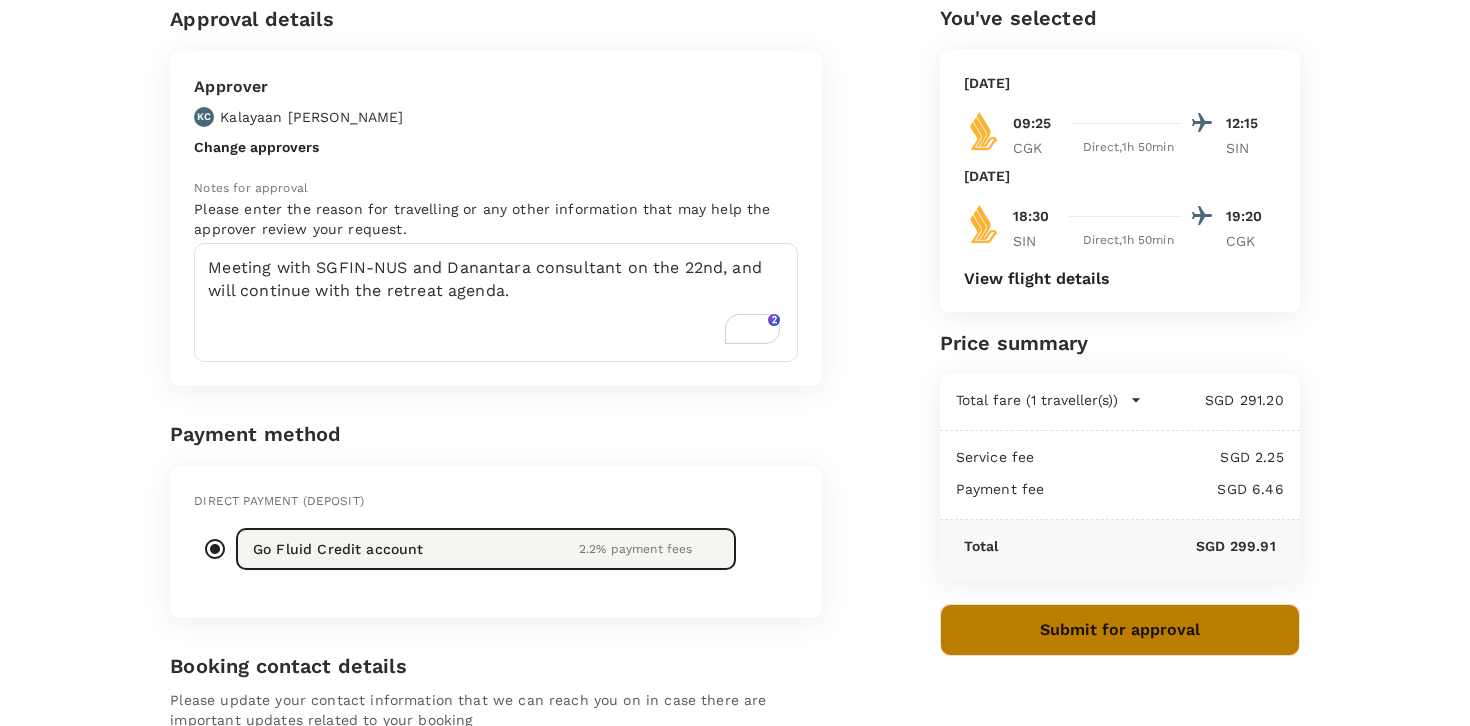 click on "Submit for approval" at bounding box center (1120, 630) 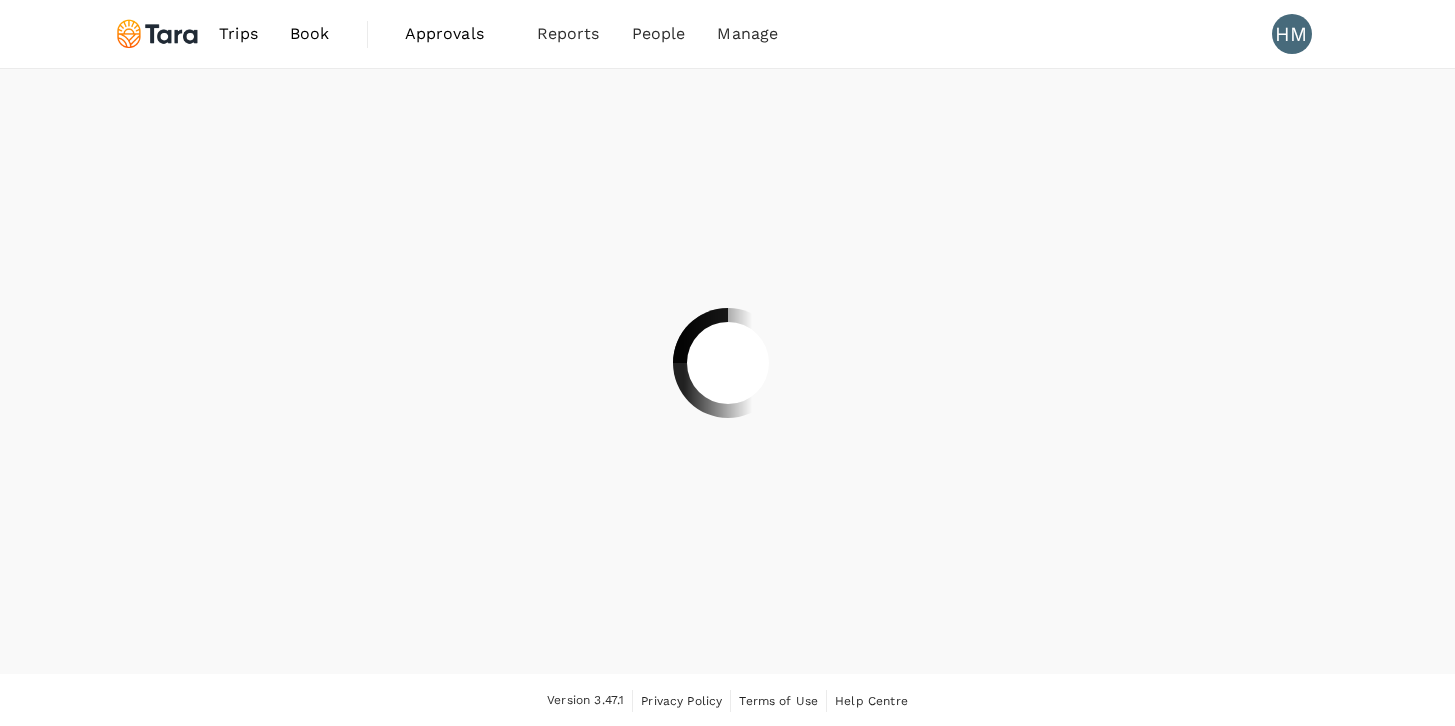 scroll, scrollTop: 0, scrollLeft: 0, axis: both 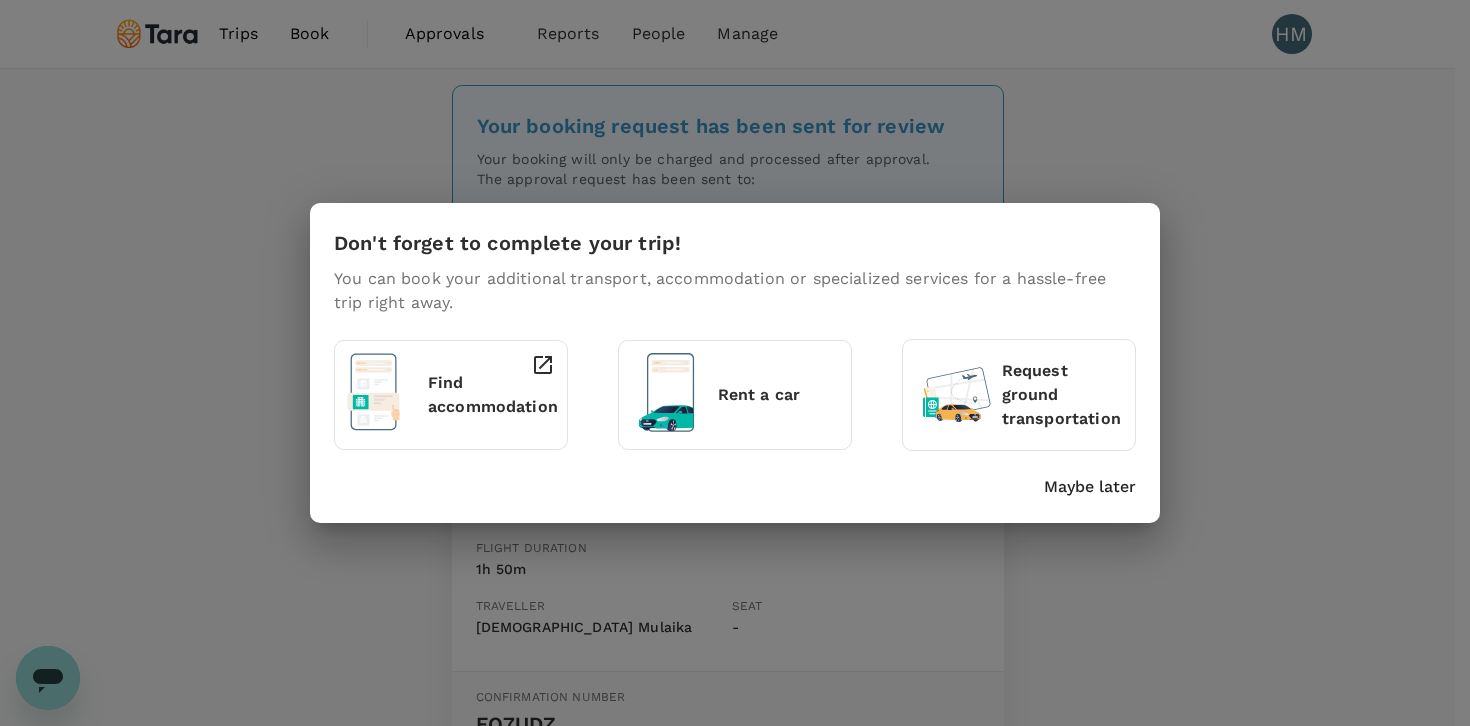 click on "Maybe later" at bounding box center [1090, 487] 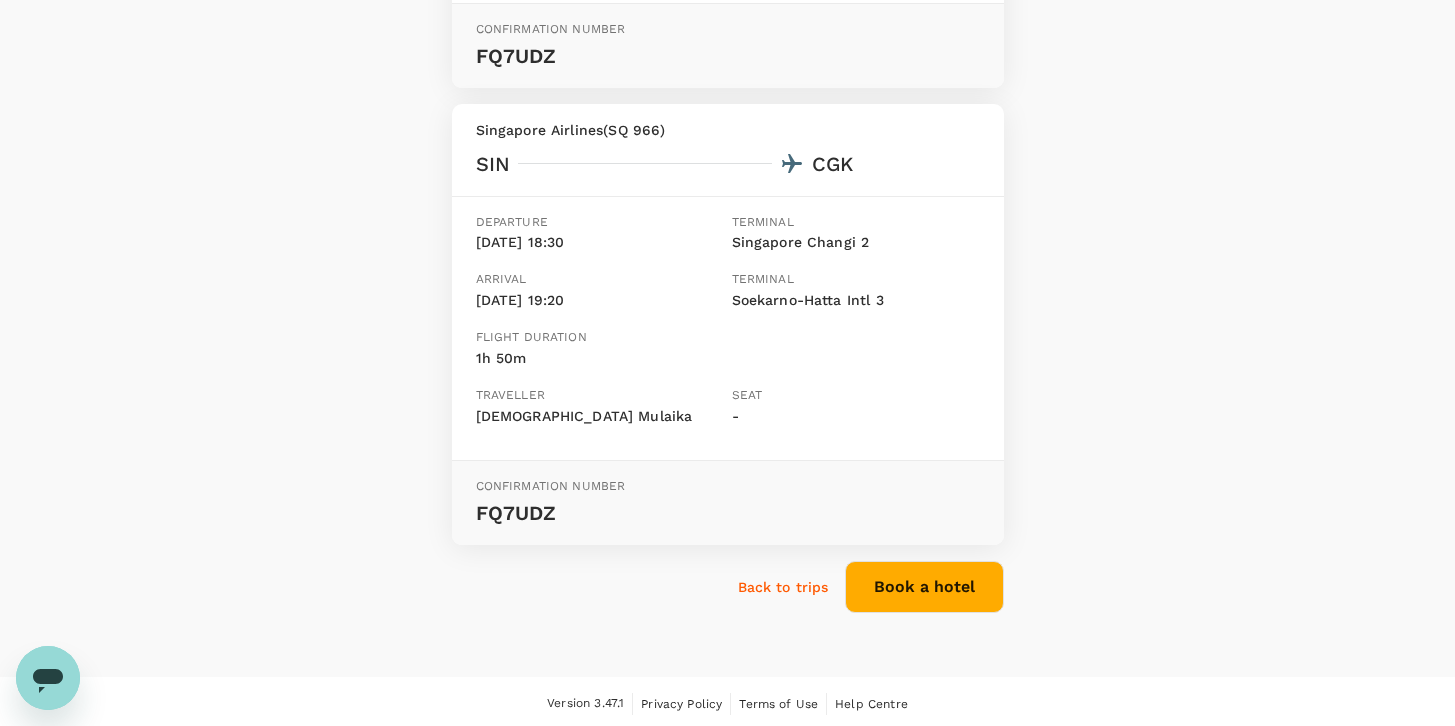scroll, scrollTop: 672, scrollLeft: 0, axis: vertical 